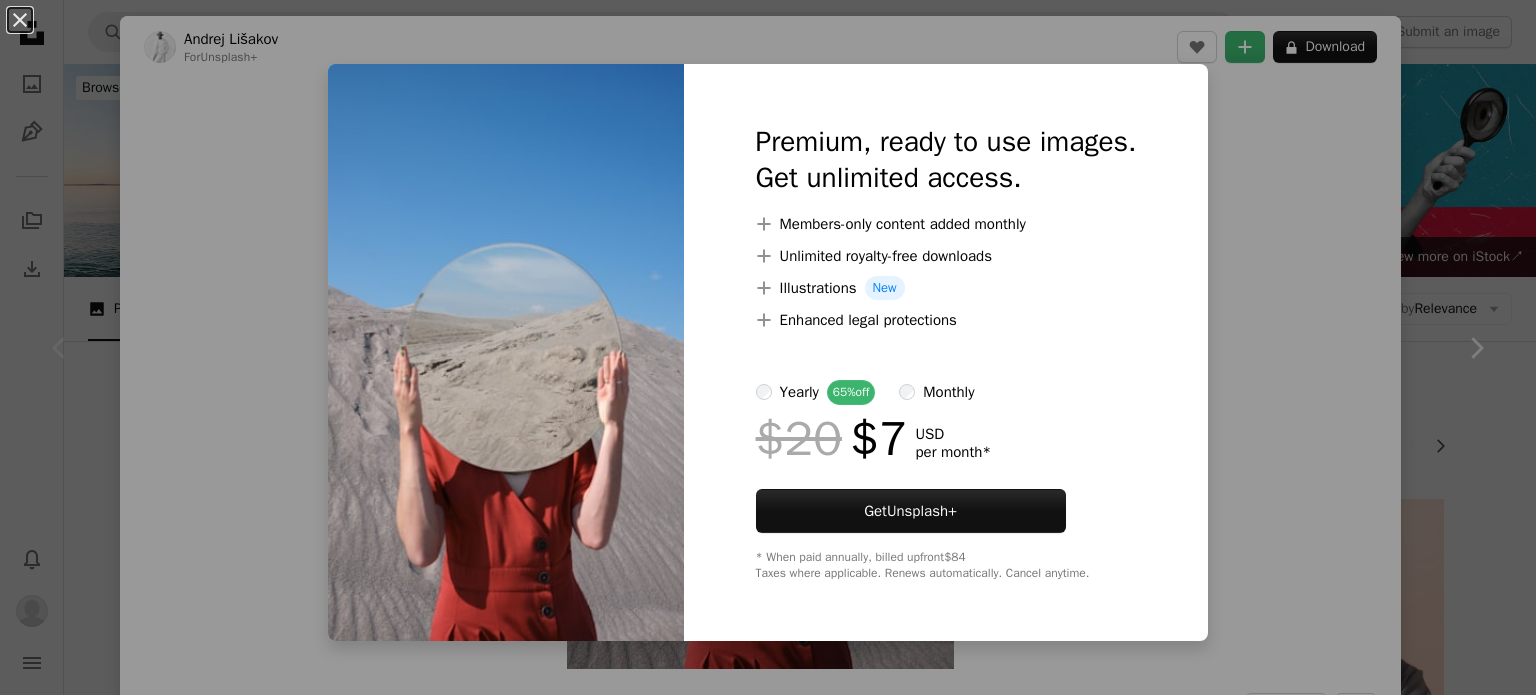 scroll, scrollTop: 327, scrollLeft: 0, axis: vertical 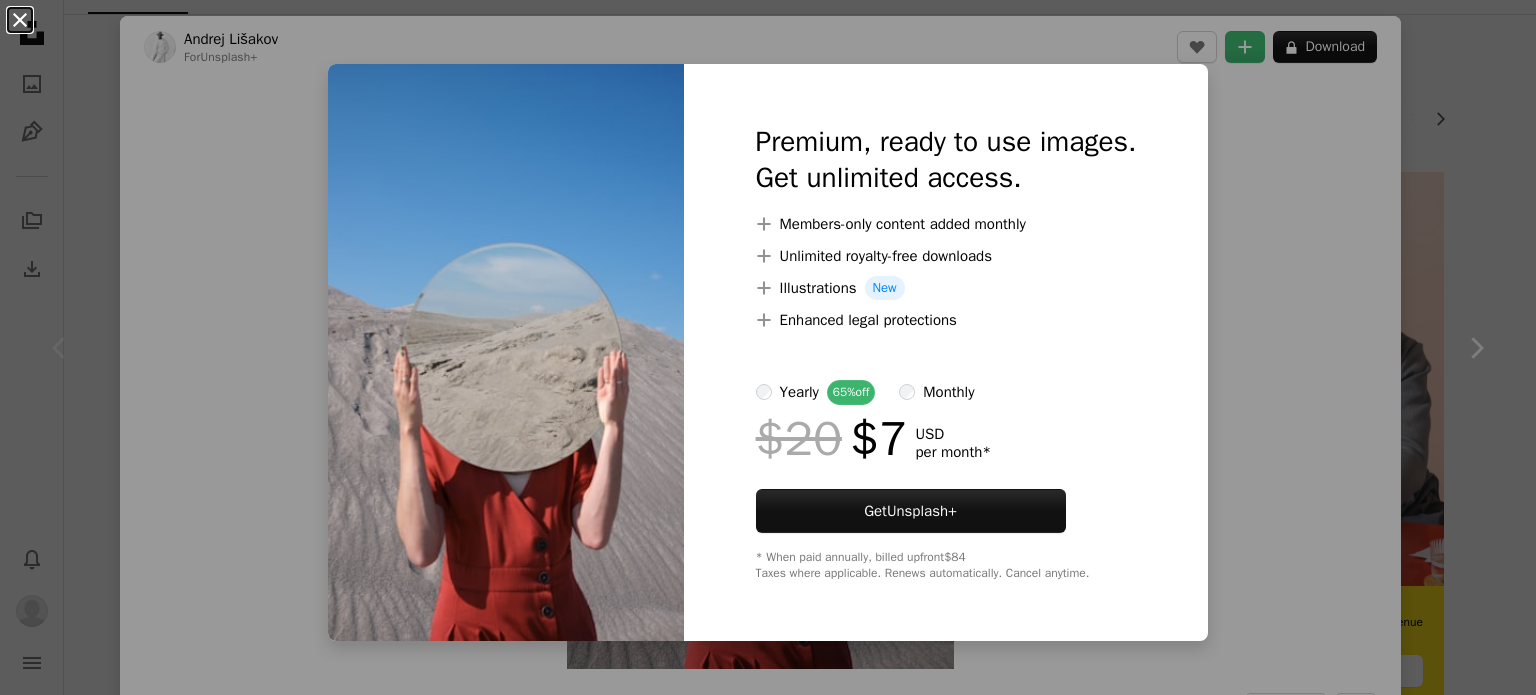 click on "An X shape" at bounding box center (20, 20) 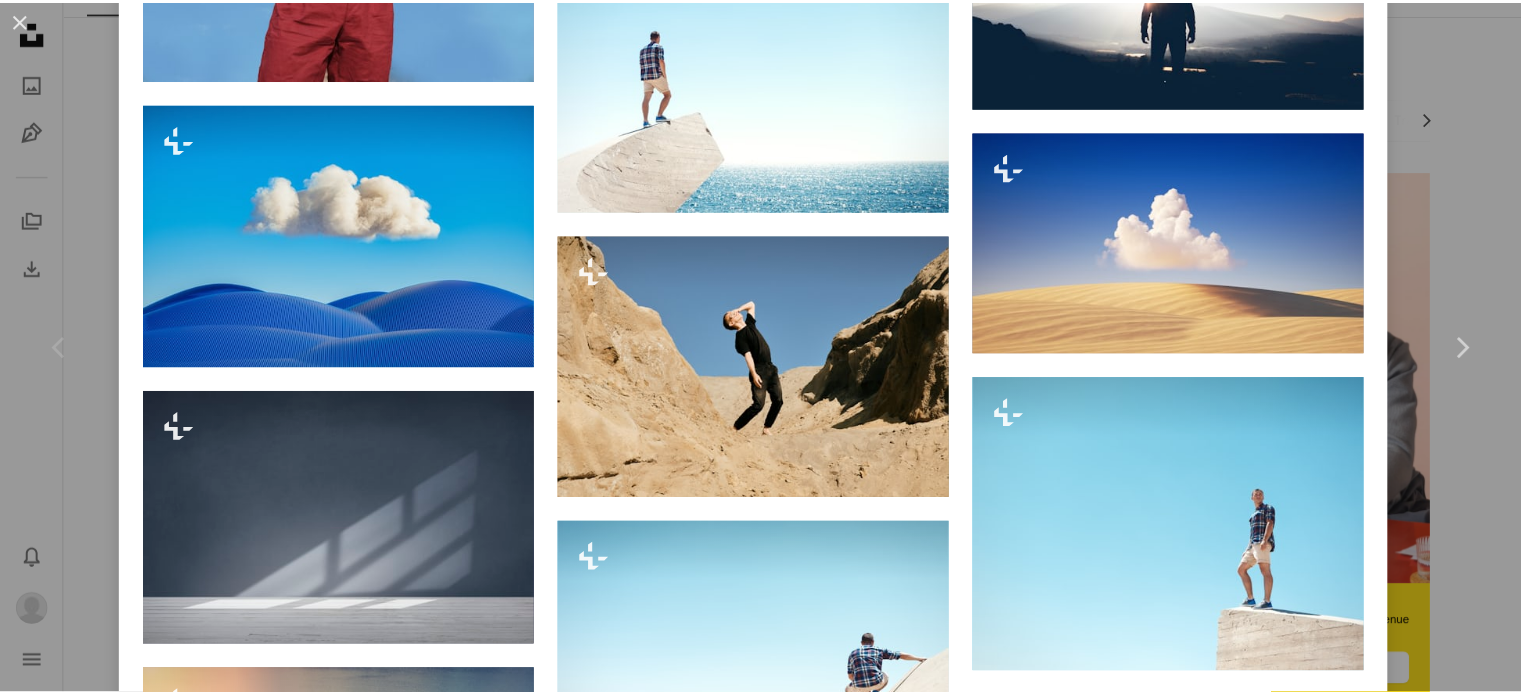 scroll, scrollTop: 3600, scrollLeft: 0, axis: vertical 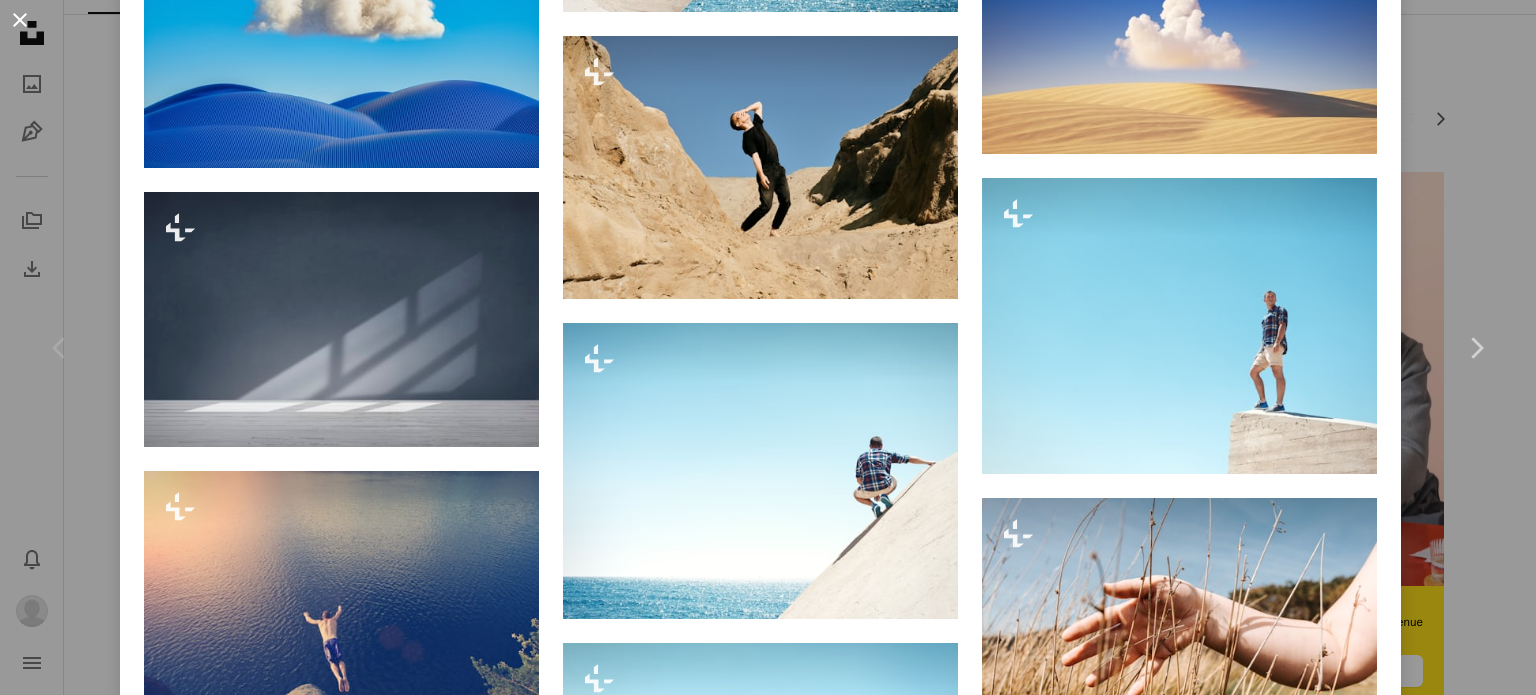 click on "An X shape" at bounding box center [20, 20] 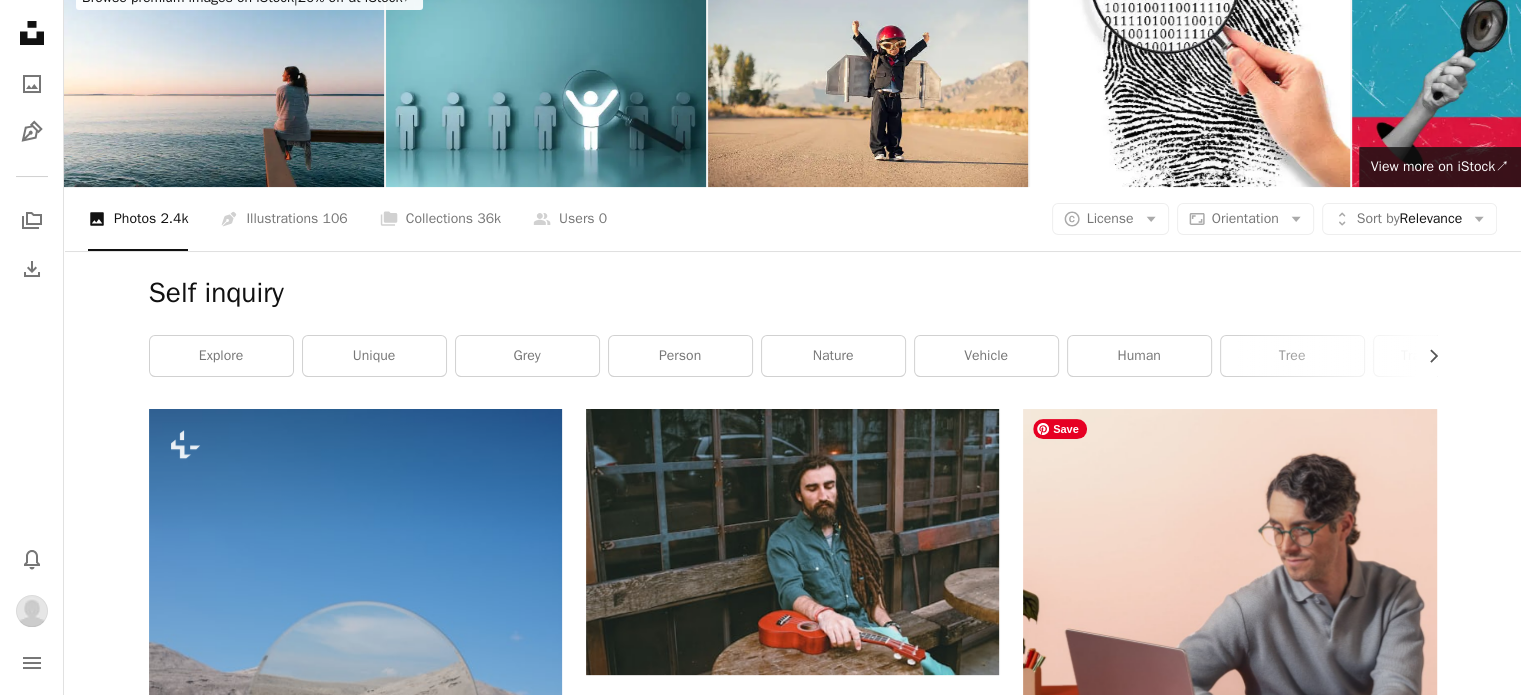 scroll, scrollTop: 0, scrollLeft: 0, axis: both 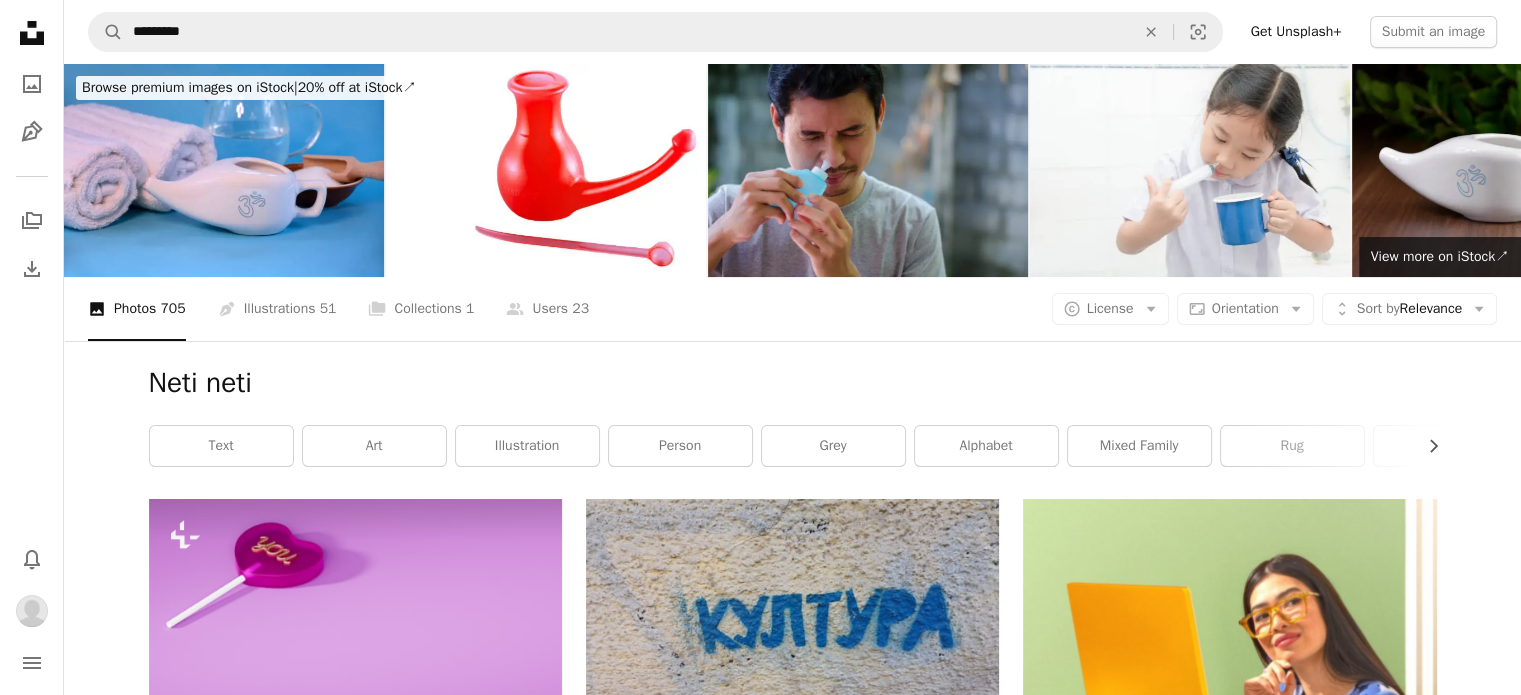 click on "Unsplash logo Unsplash Home" 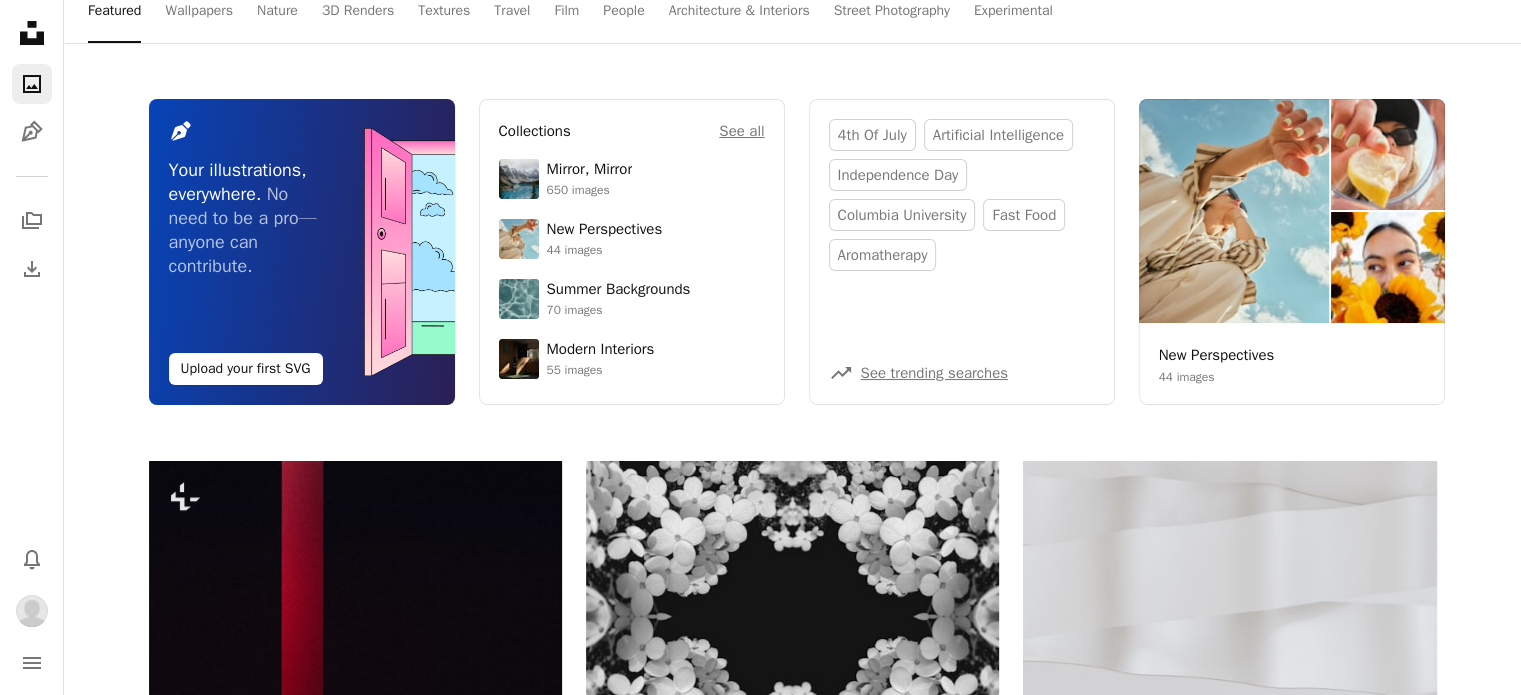 scroll, scrollTop: 0, scrollLeft: 0, axis: both 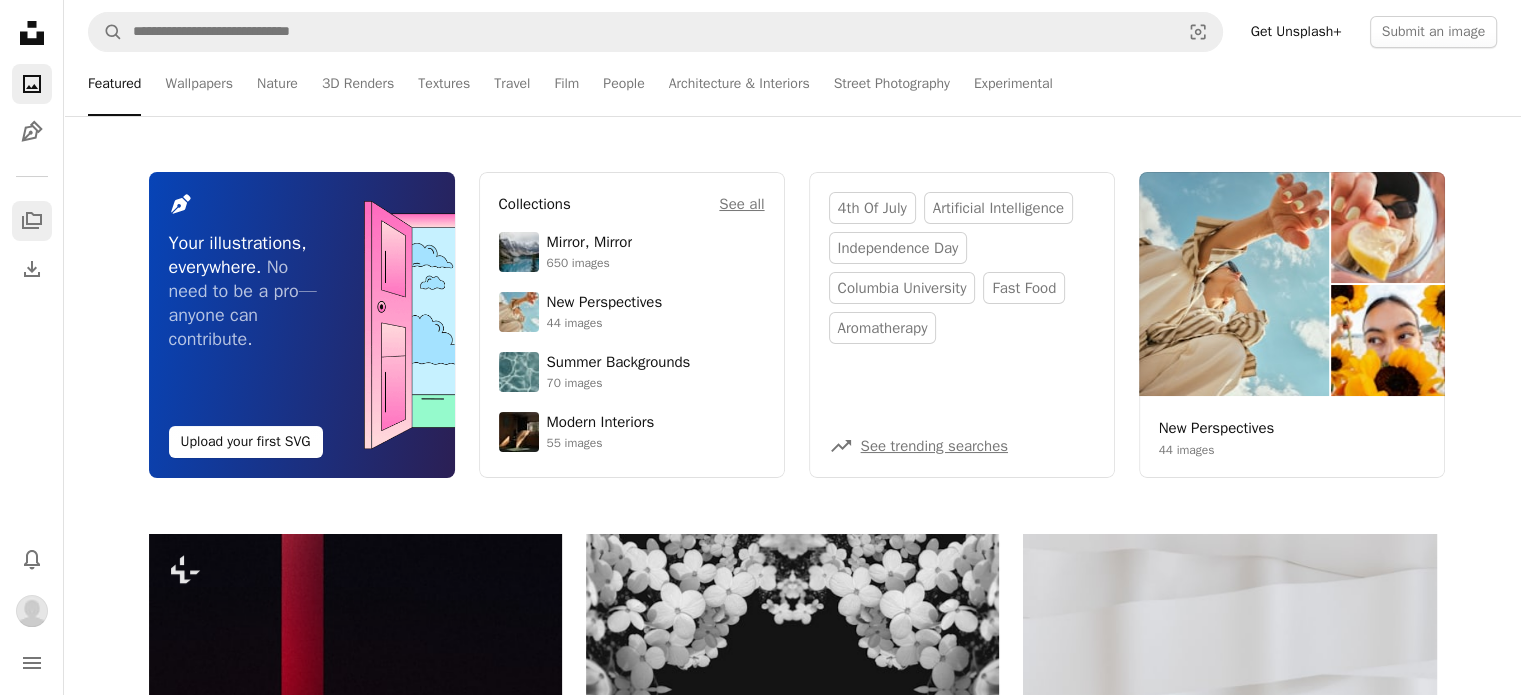 click 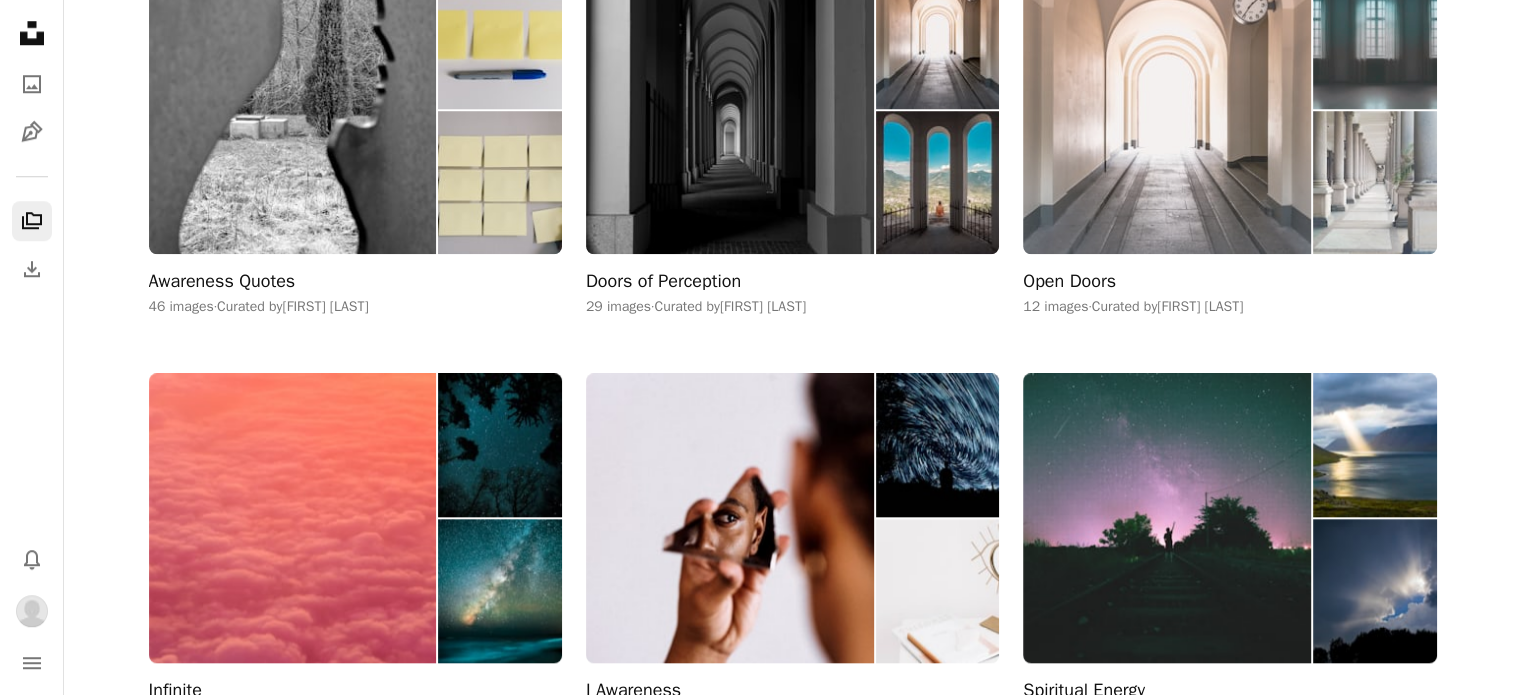 scroll, scrollTop: 1800, scrollLeft: 0, axis: vertical 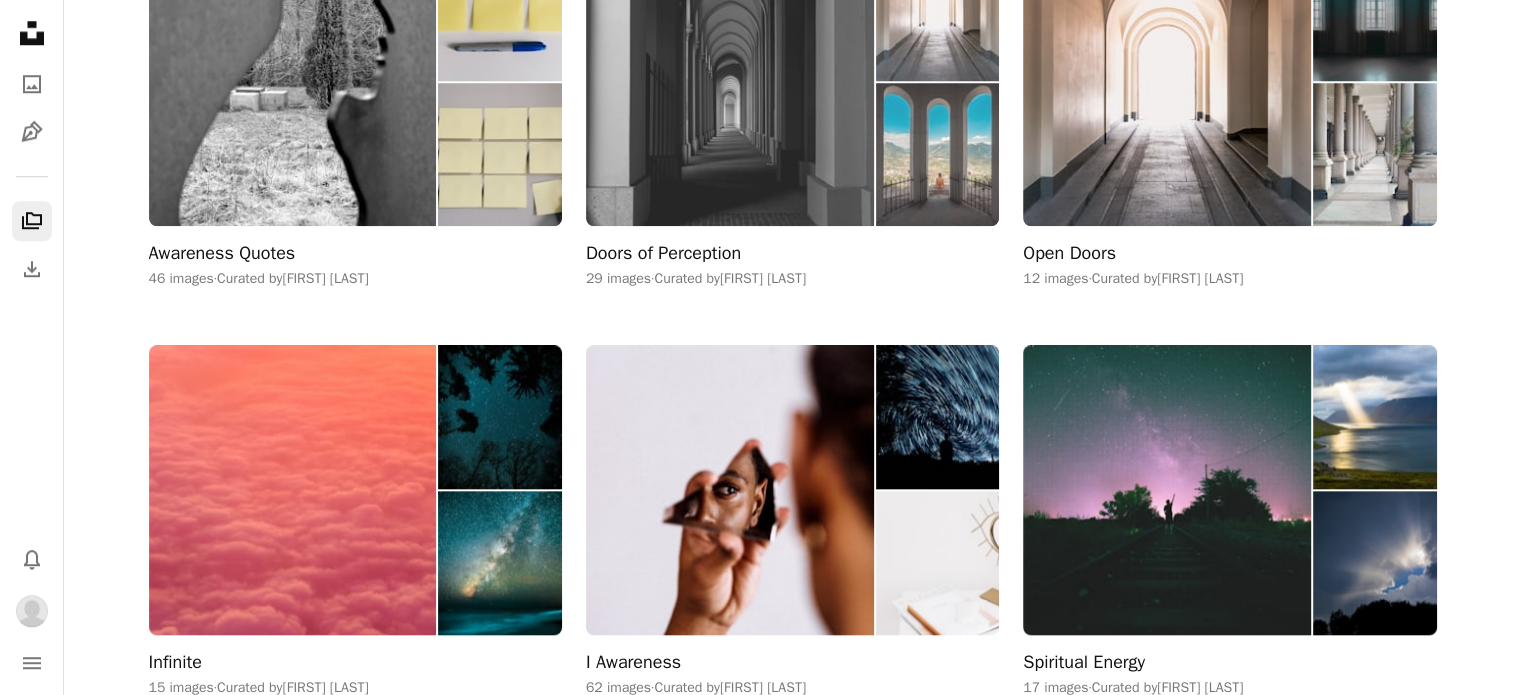 click at bounding box center (730, 81) 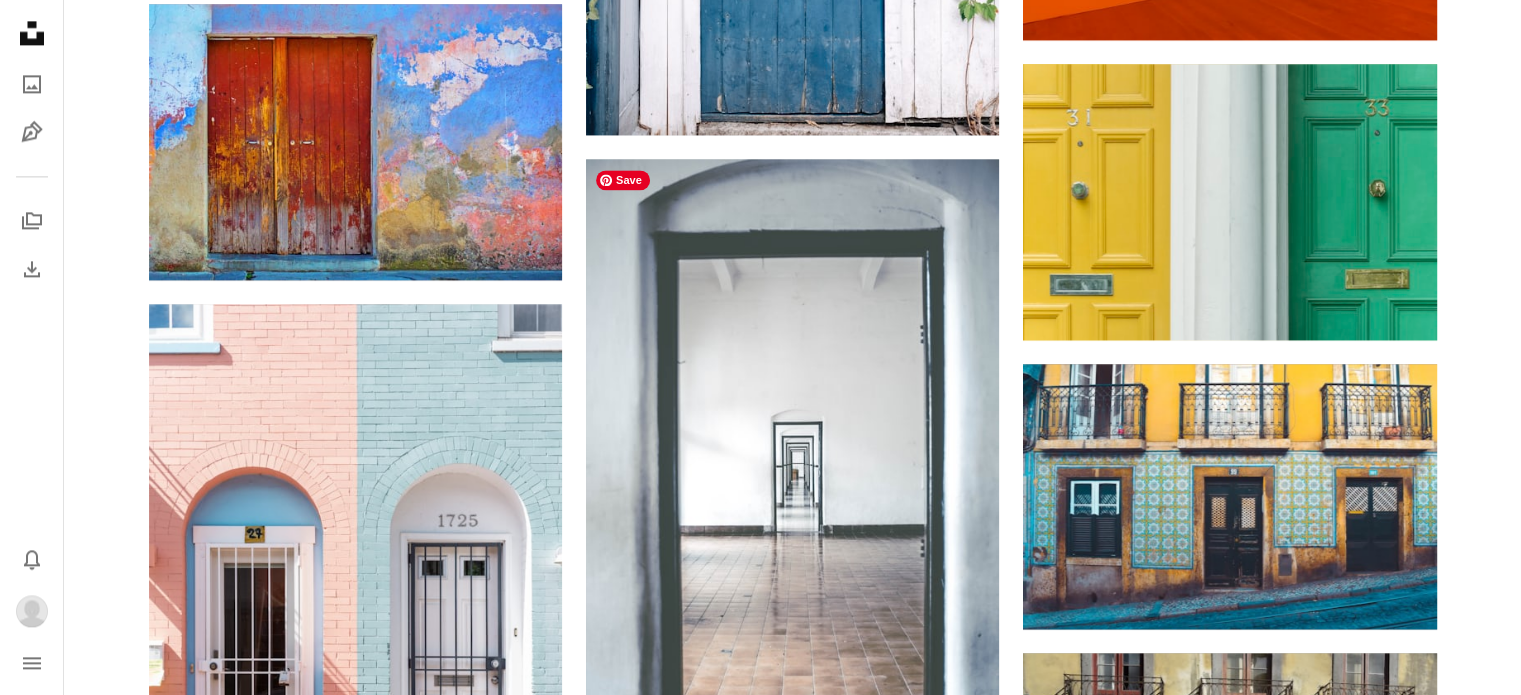 scroll, scrollTop: 2800, scrollLeft: 0, axis: vertical 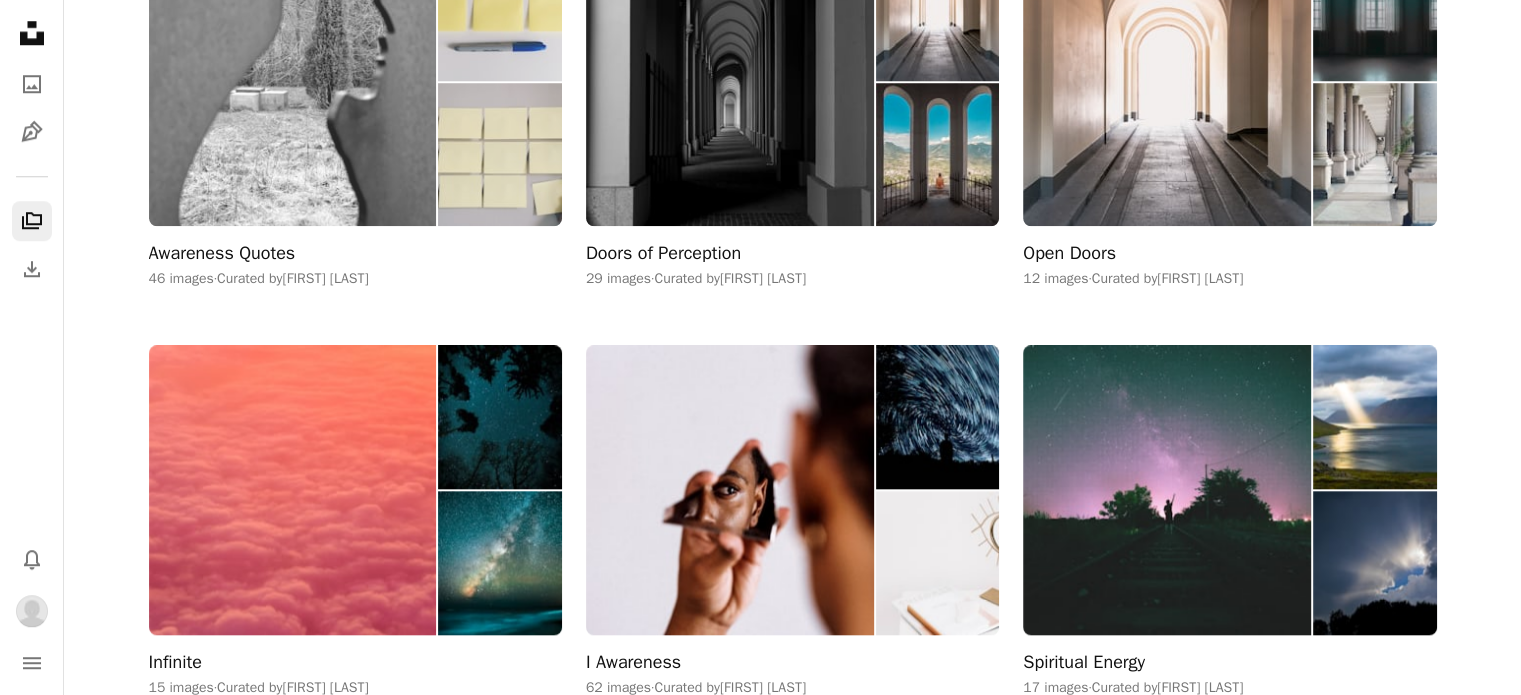 click at bounding box center [293, 81] 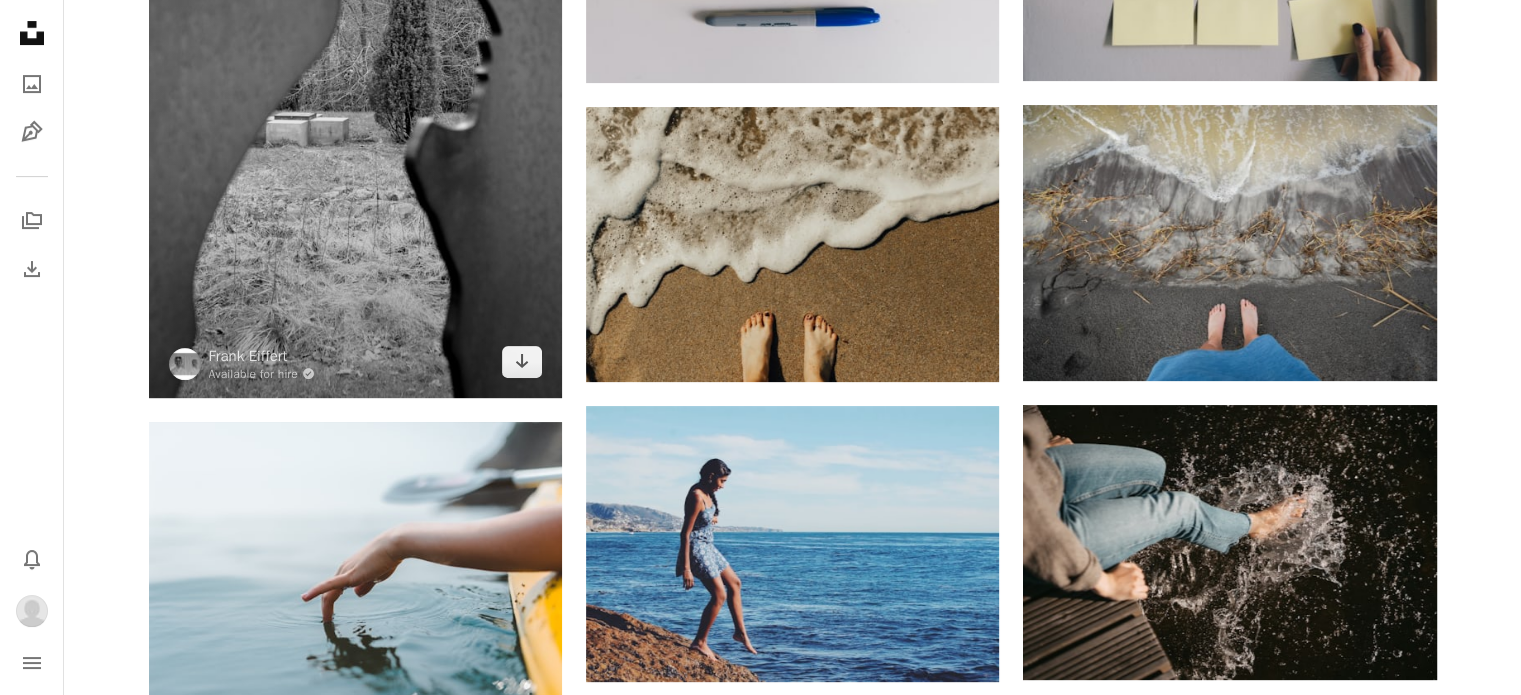 scroll, scrollTop: 600, scrollLeft: 0, axis: vertical 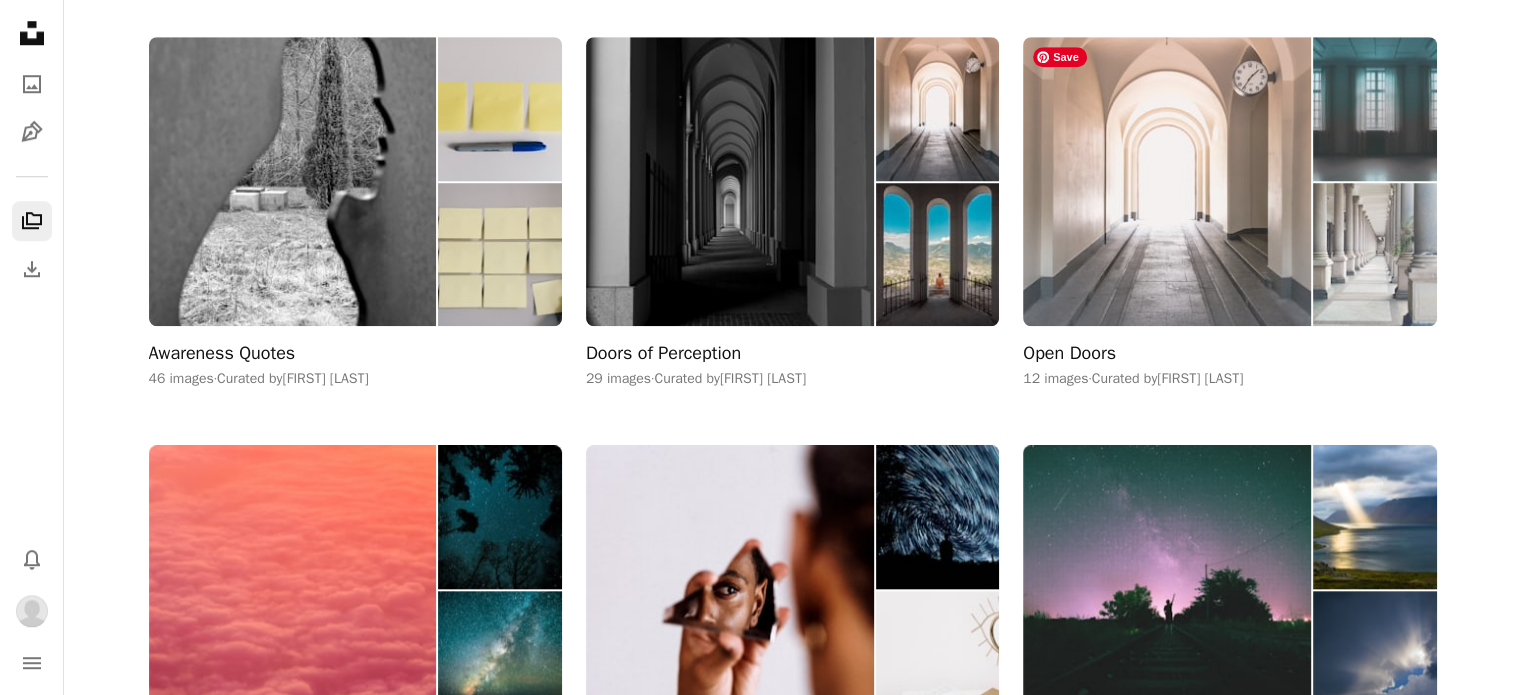 click at bounding box center [1167, 181] 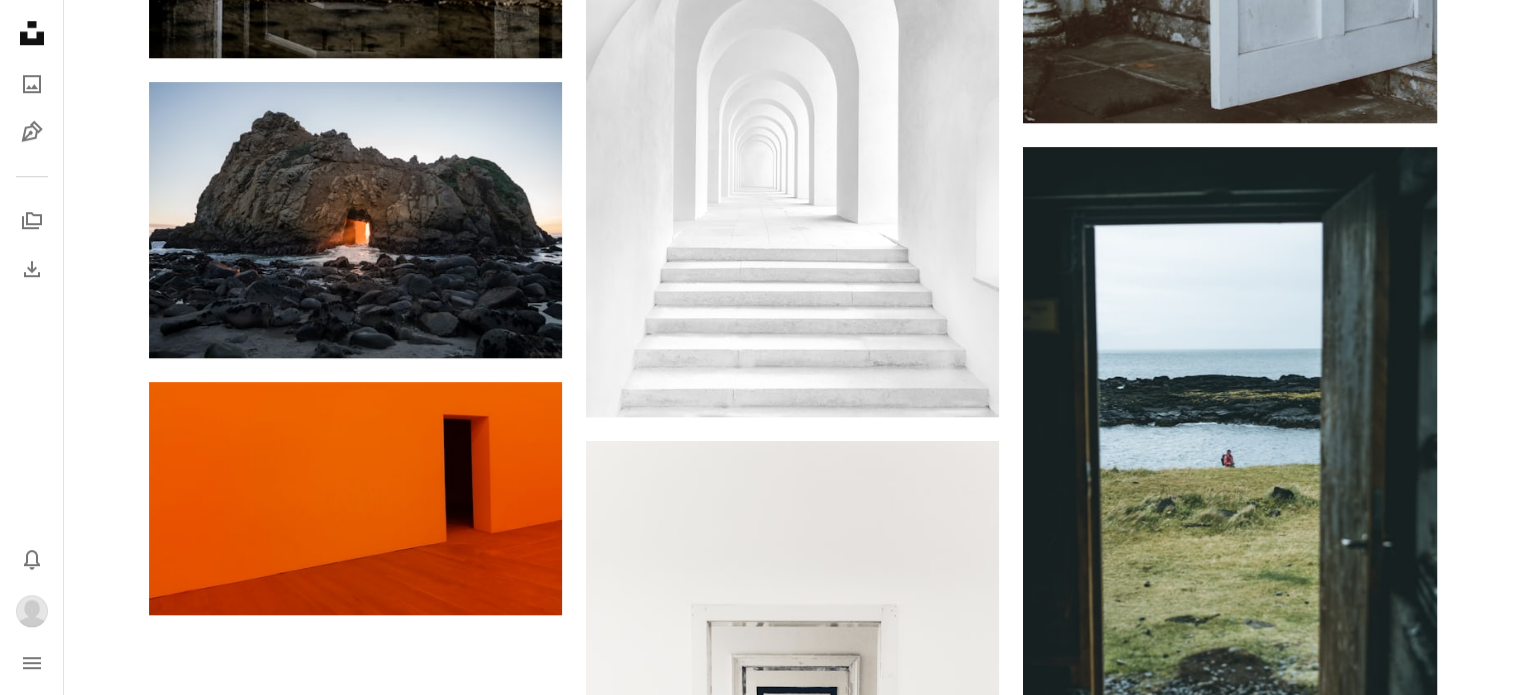 scroll, scrollTop: 1600, scrollLeft: 0, axis: vertical 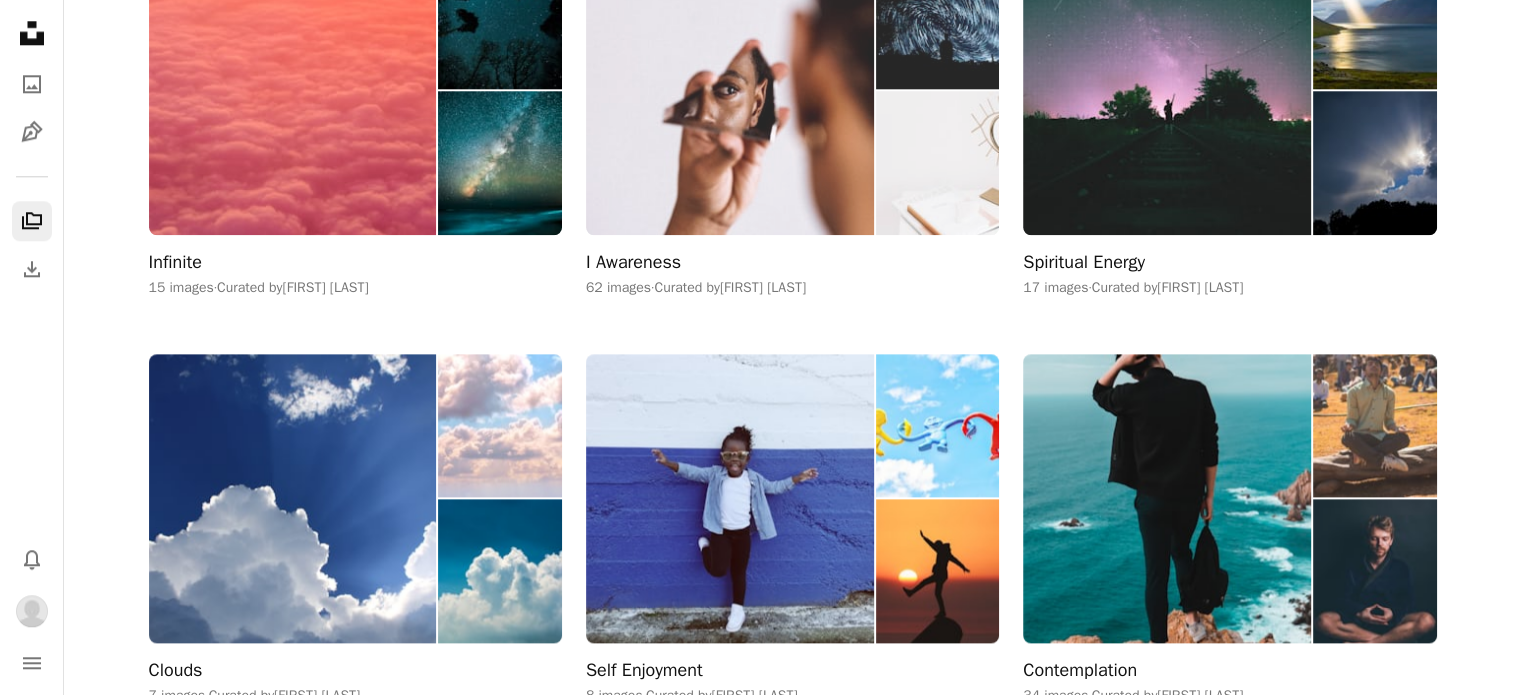 click at bounding box center [730, 89] 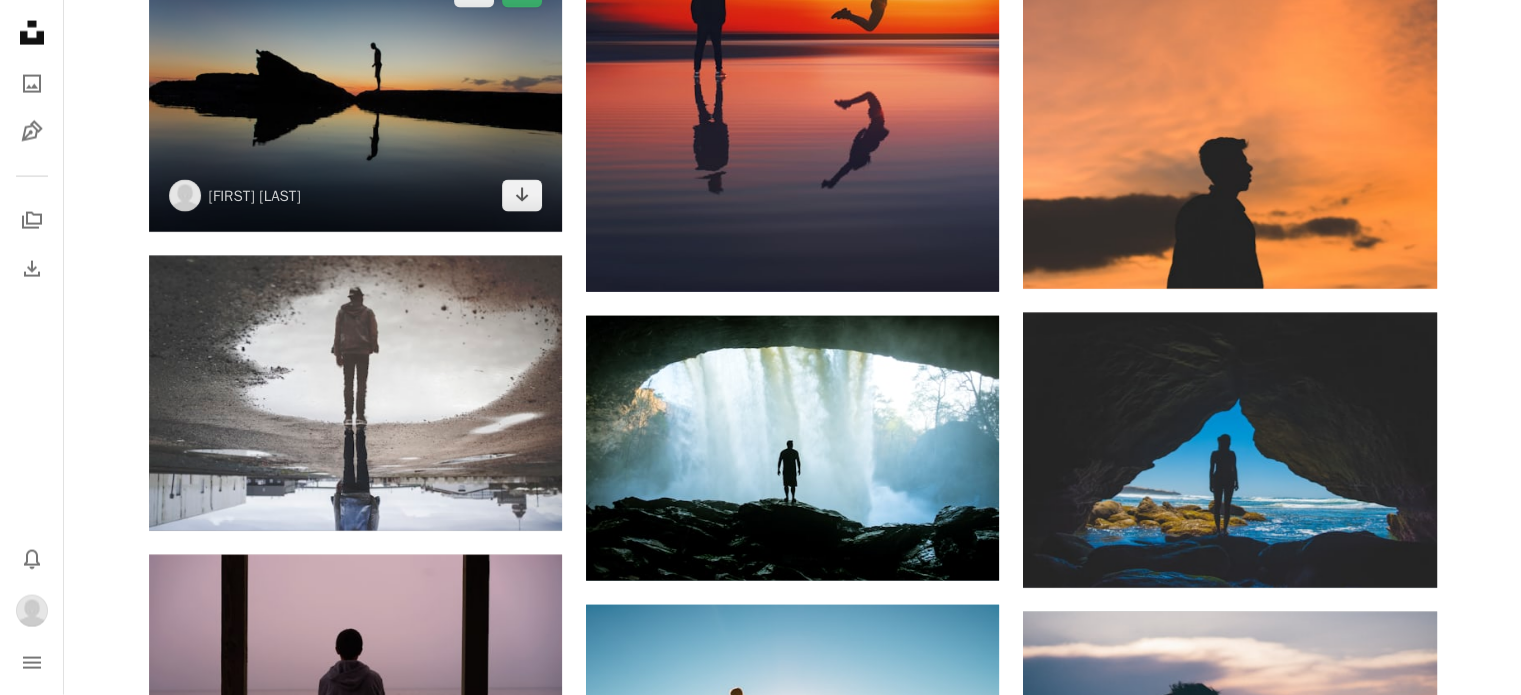 scroll, scrollTop: 4500, scrollLeft: 0, axis: vertical 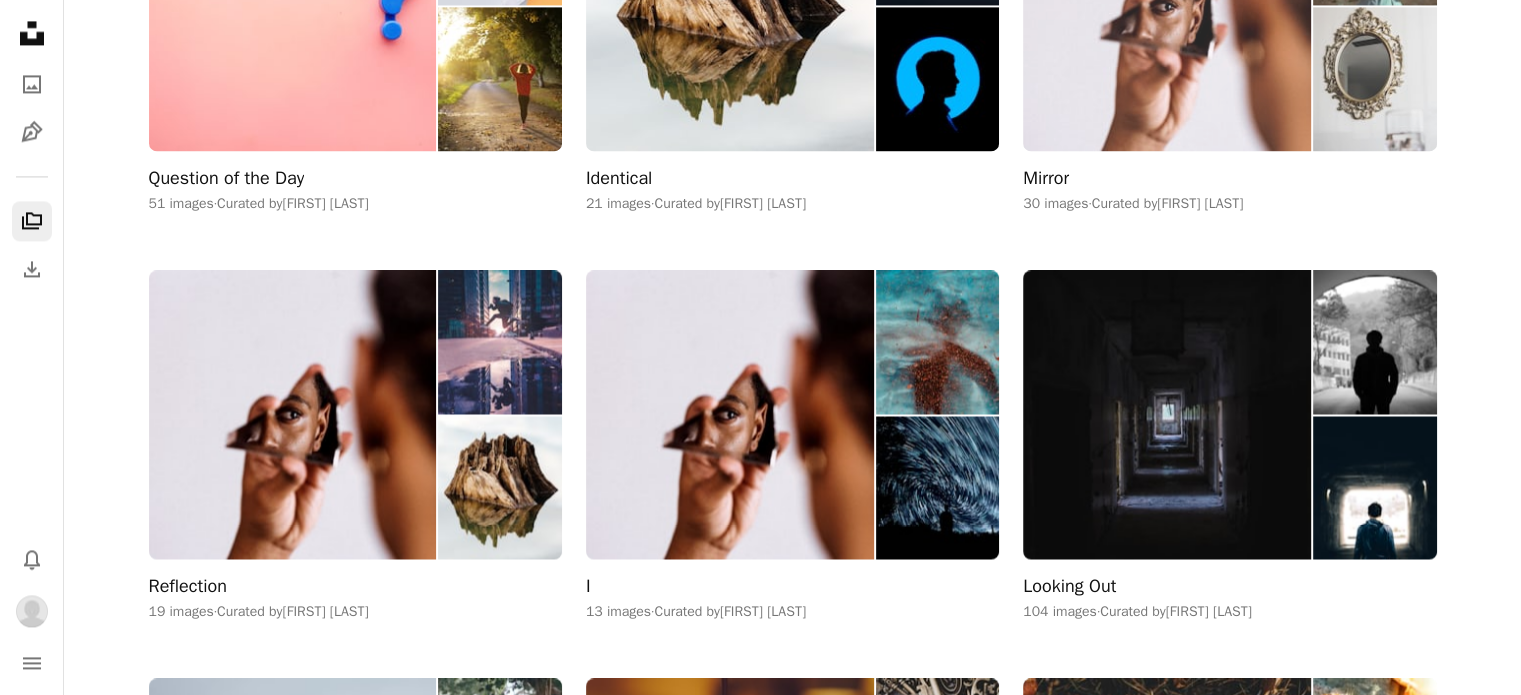 click at bounding box center [1167, 6] 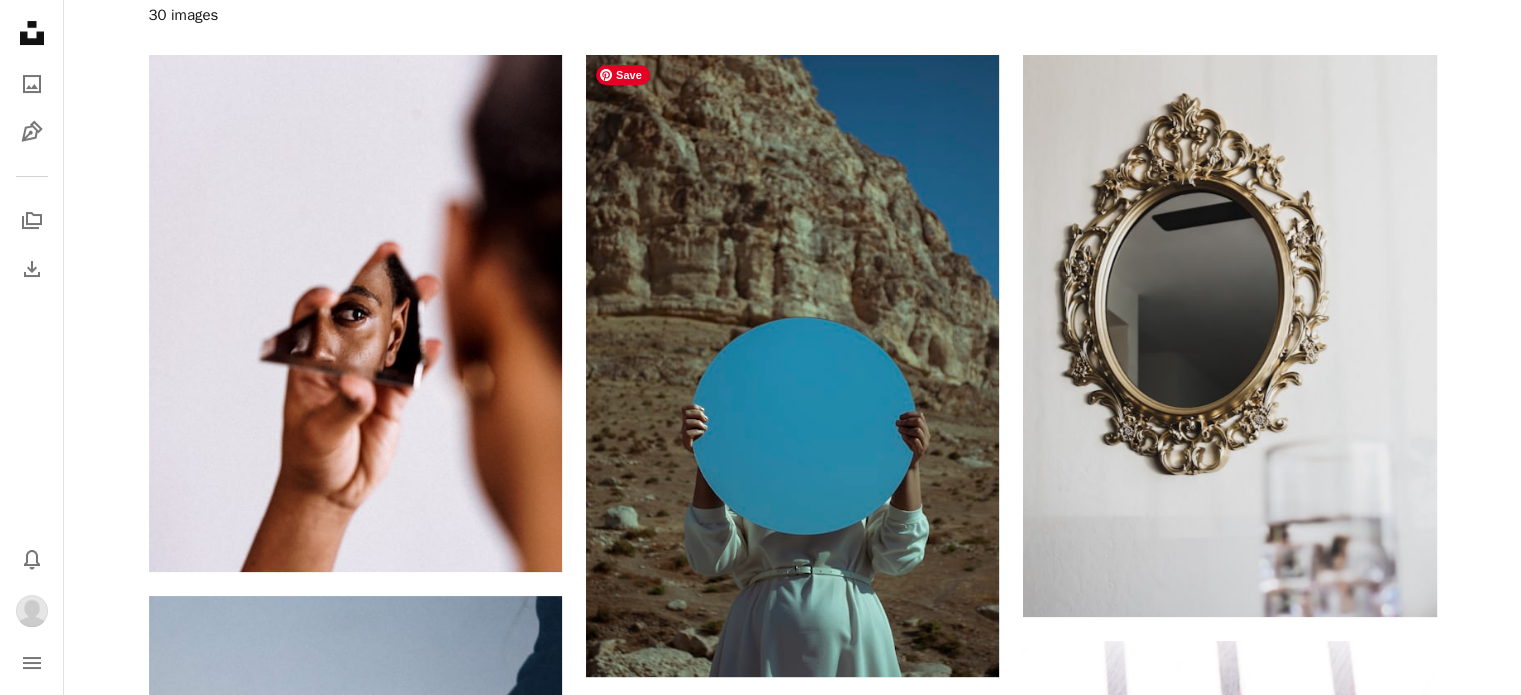 scroll, scrollTop: 400, scrollLeft: 0, axis: vertical 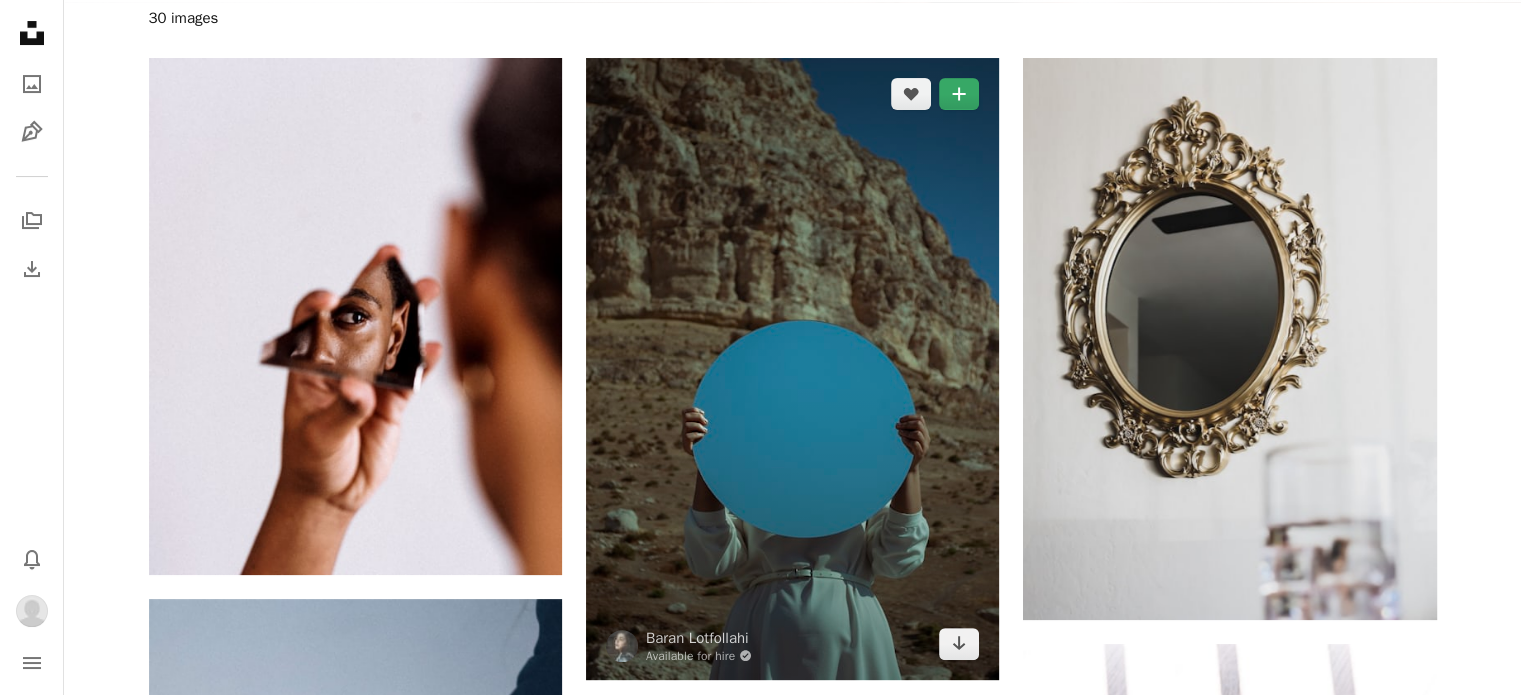 click on "A plus sign" 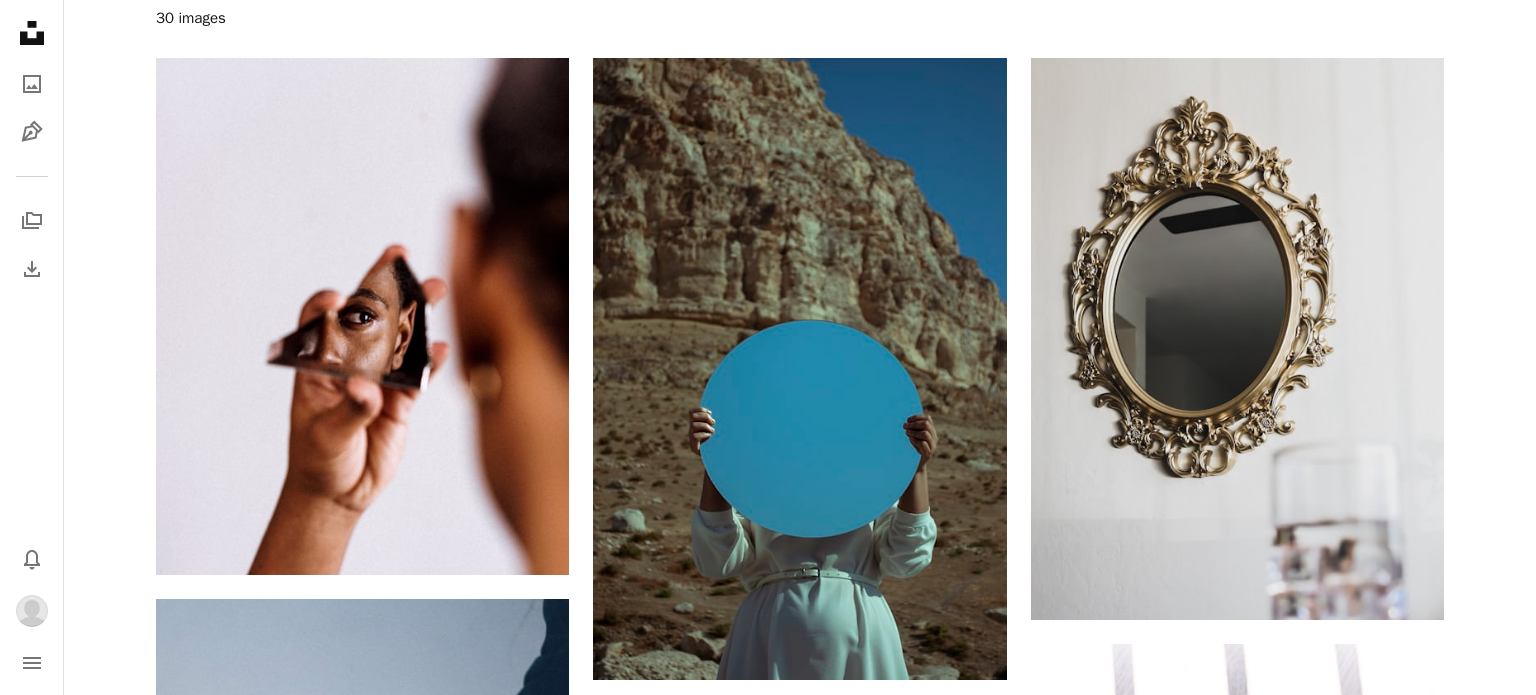 click on "Awareness Explorers" at bounding box center (923, 4421) 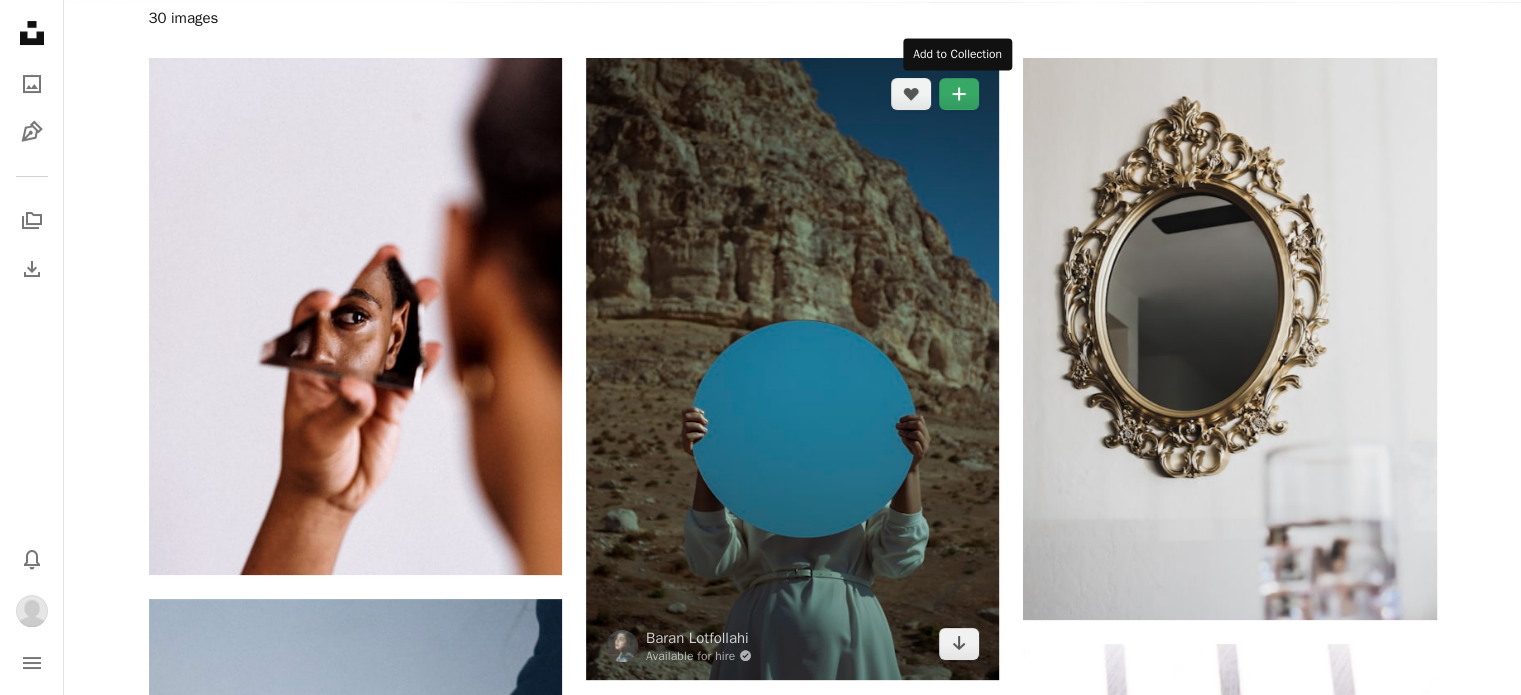 click on "A plus sign" at bounding box center (959, 94) 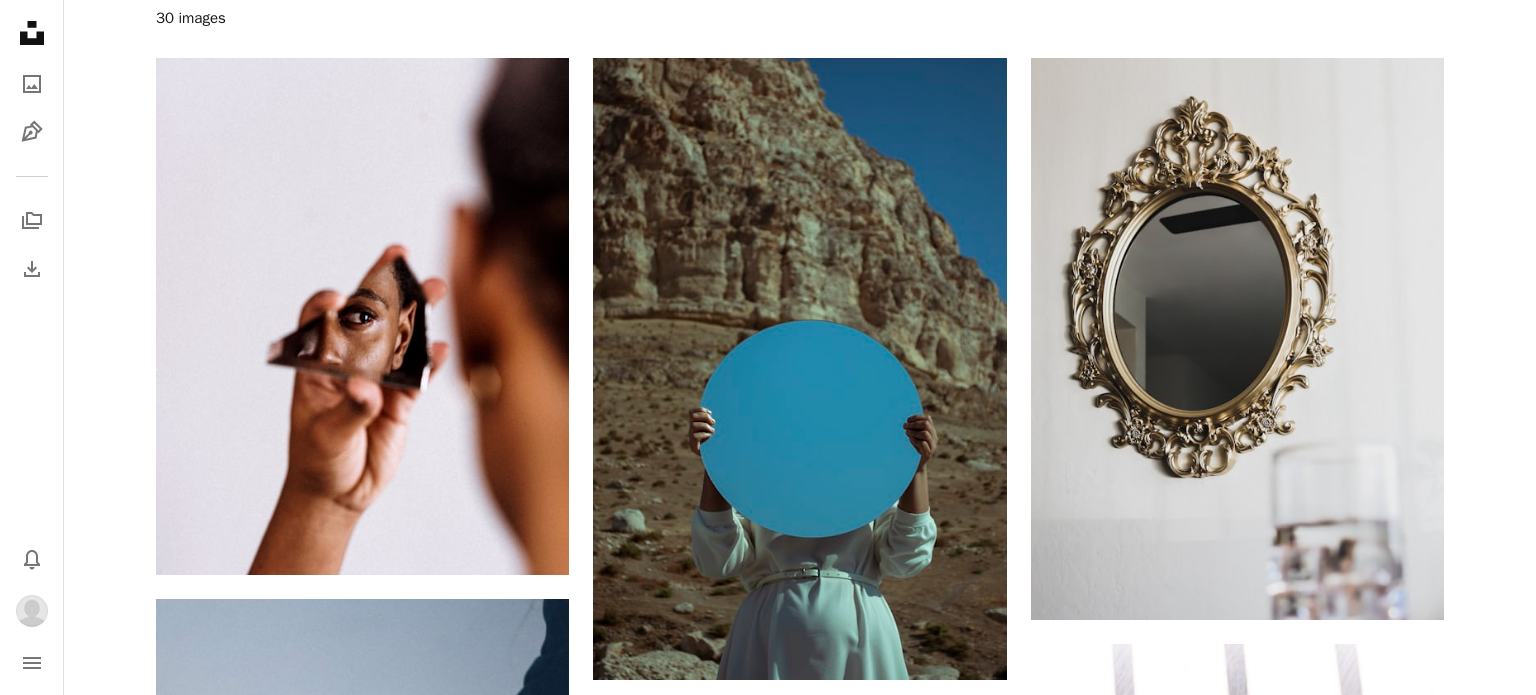 click on "525 photos" at bounding box center (934, 4491) 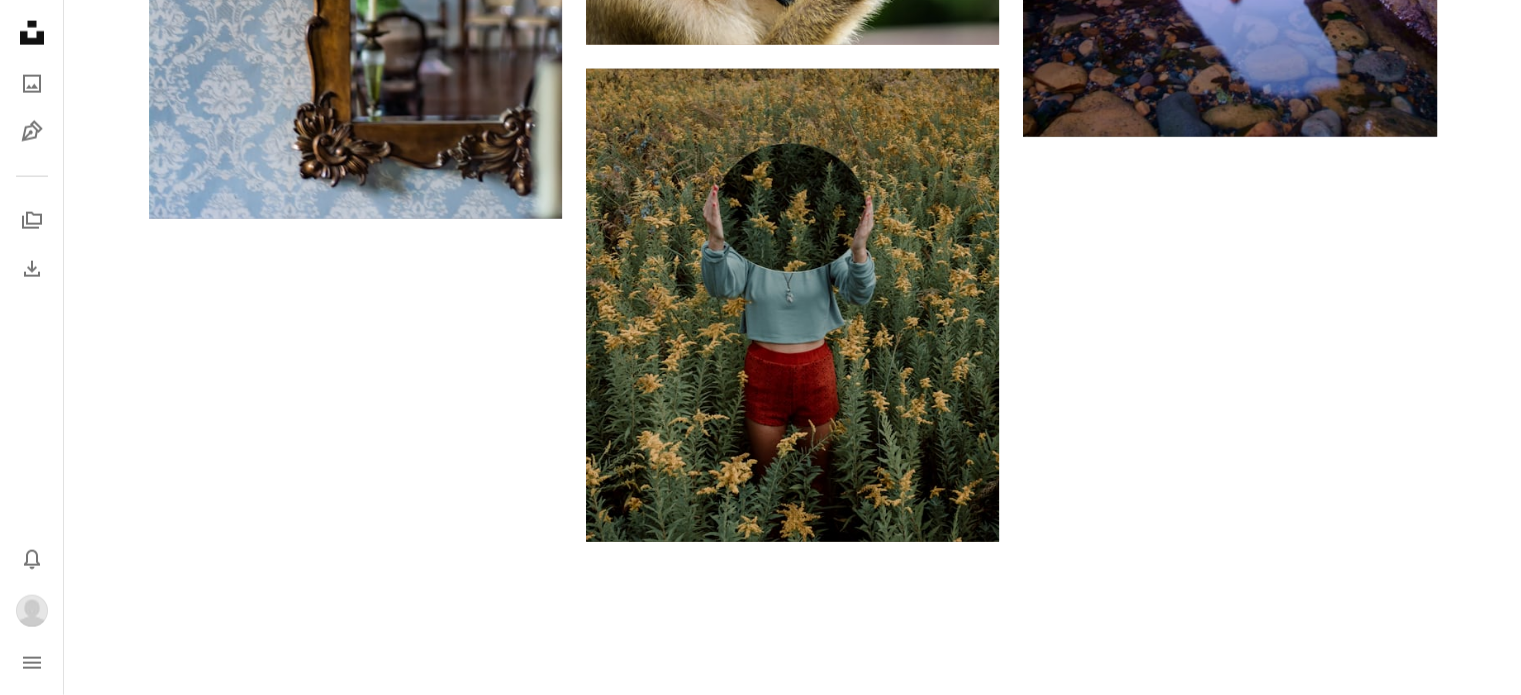 scroll, scrollTop: 4900, scrollLeft: 0, axis: vertical 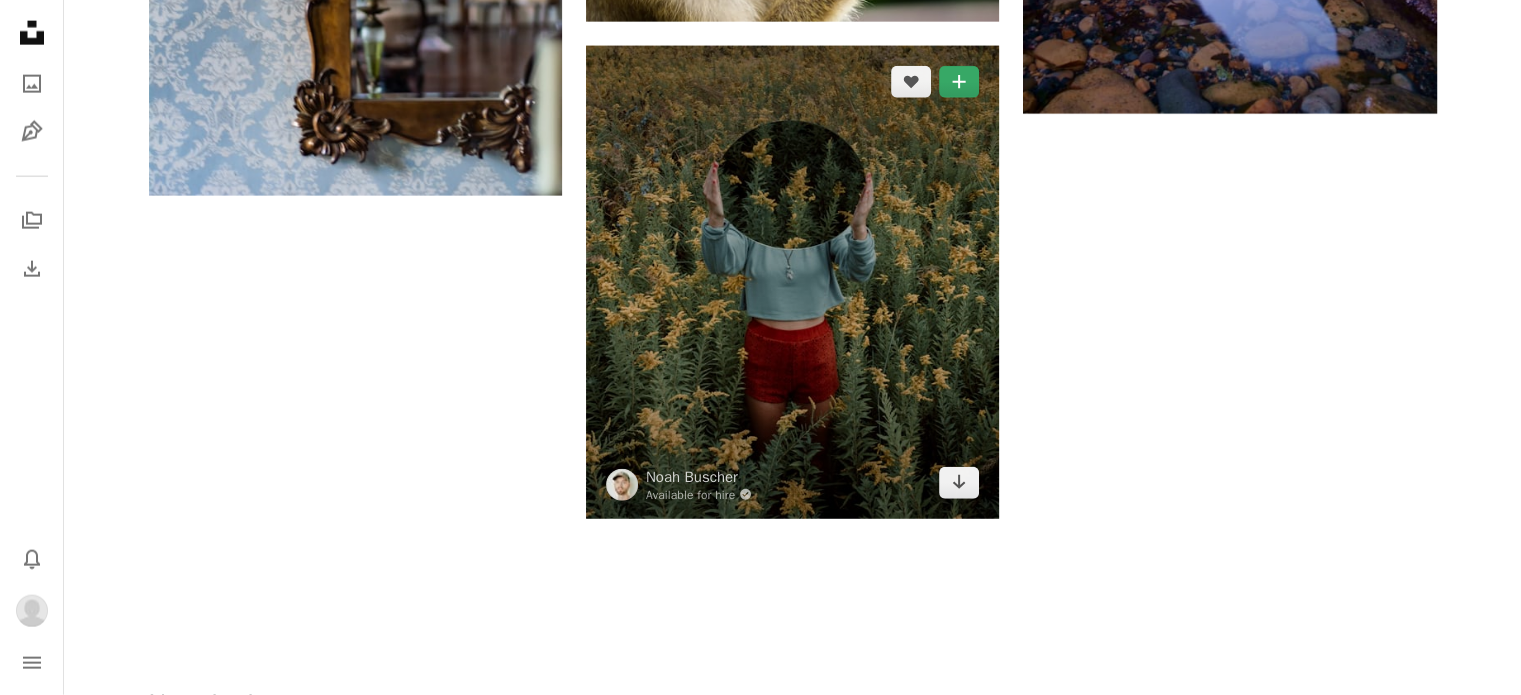 click on "A plus sign" 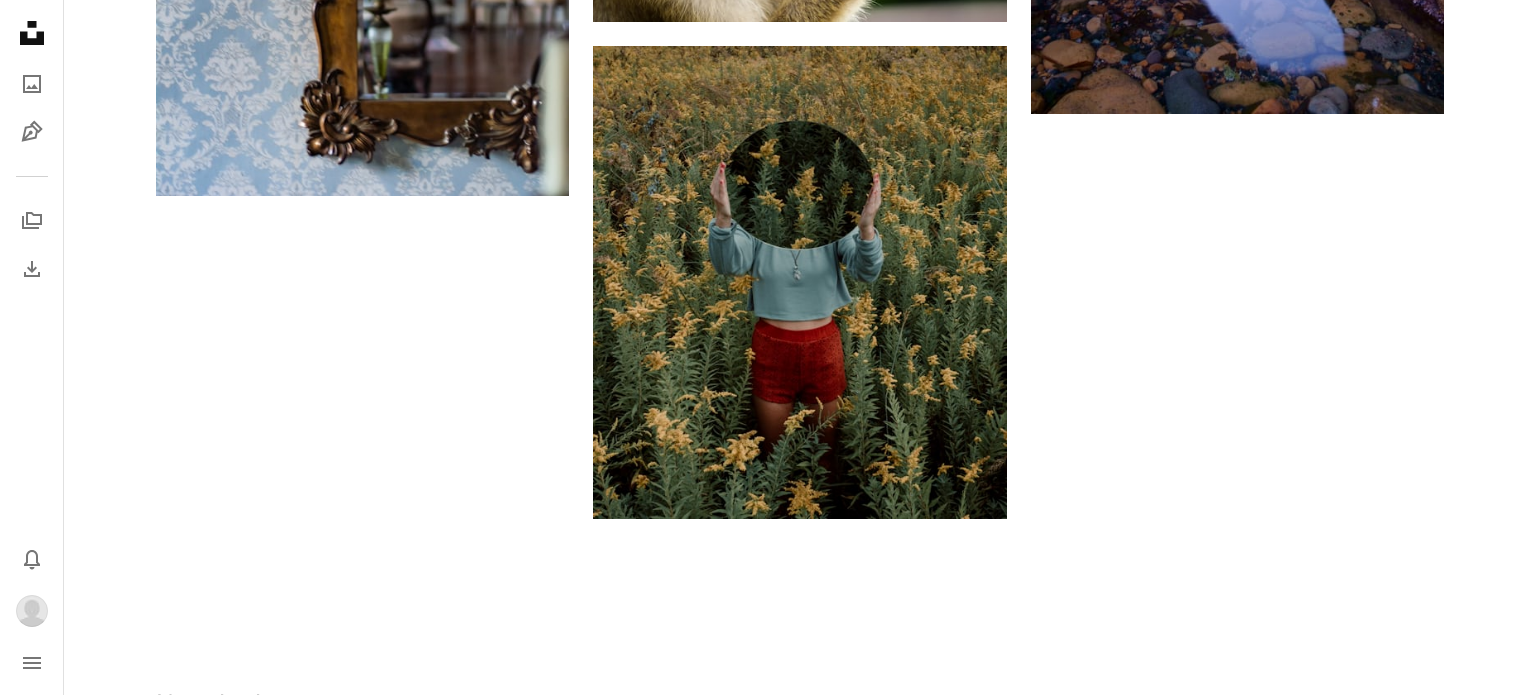 click on "526 photos" at bounding box center (934, 1366) 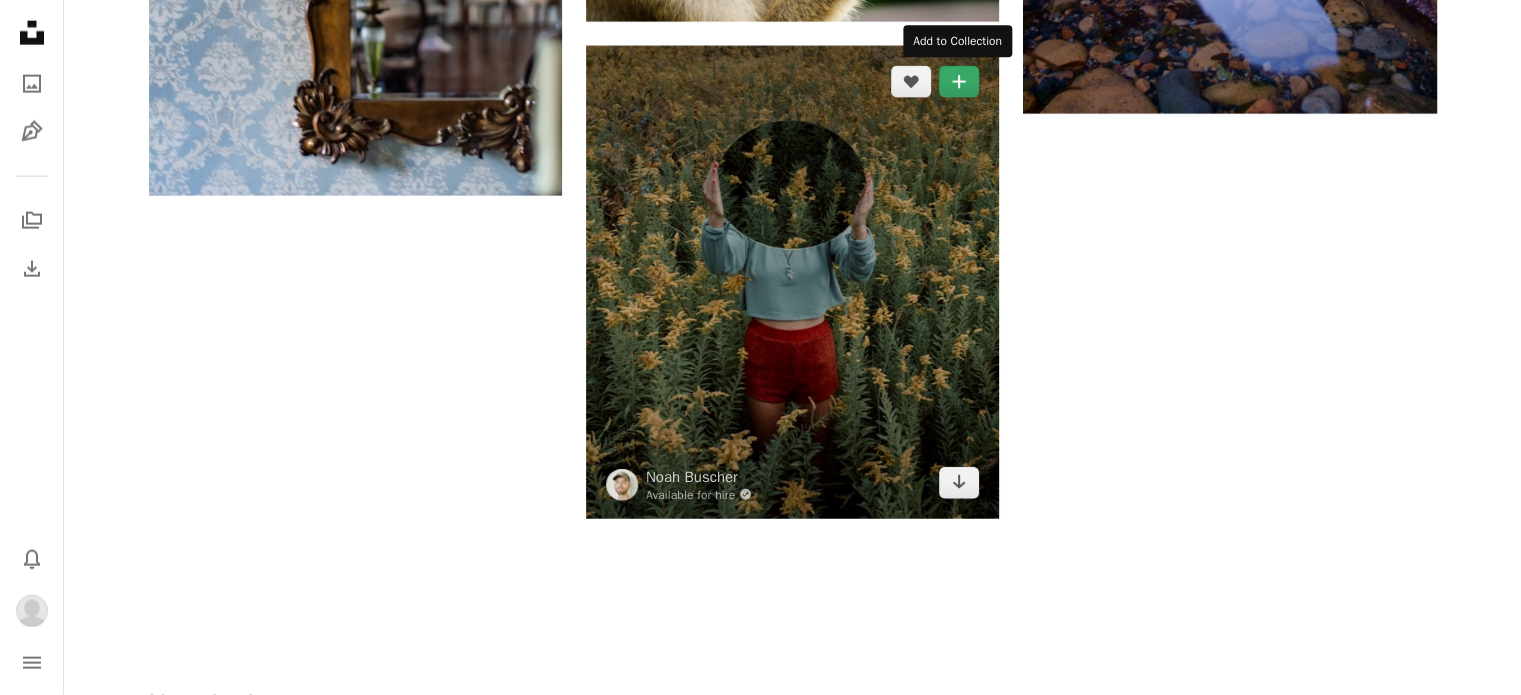 click 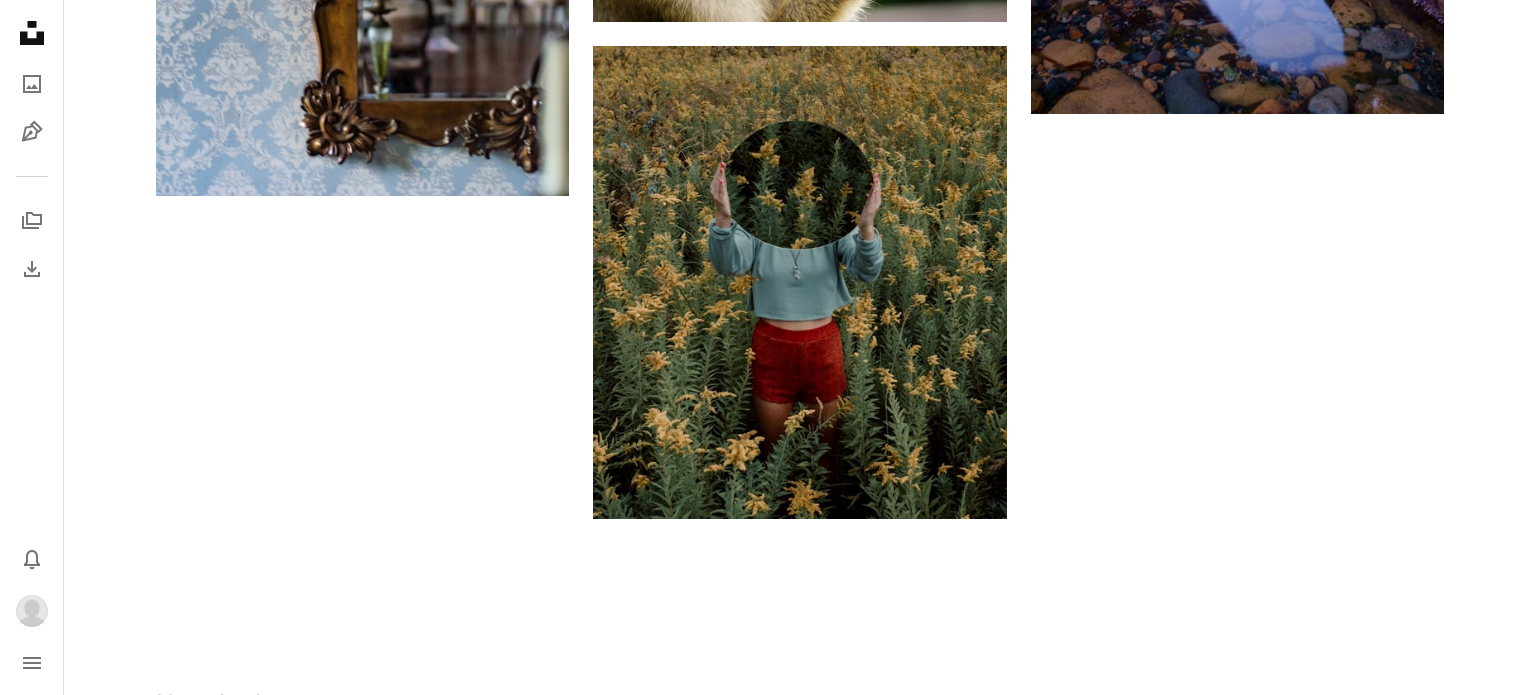 click on "Awareness Explorers" at bounding box center (801, 1480) 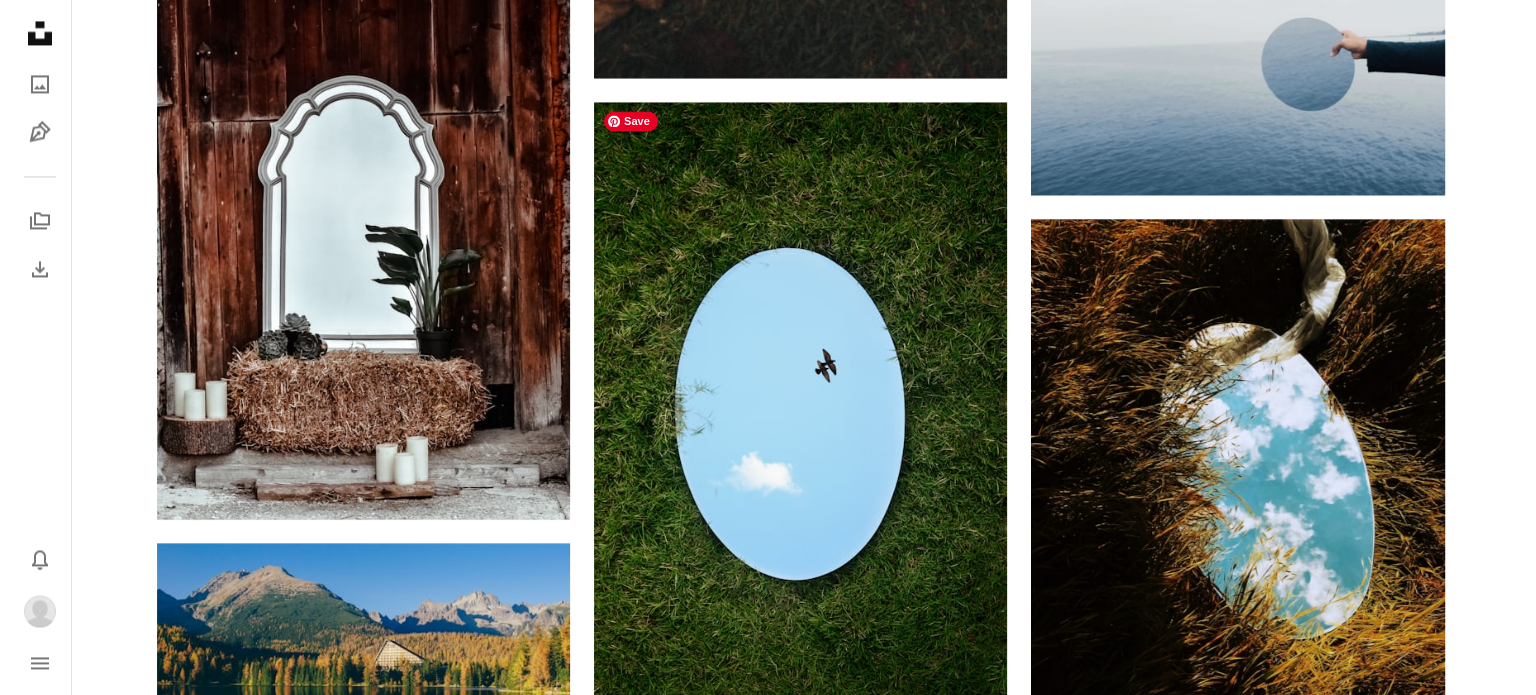 scroll, scrollTop: 3400, scrollLeft: 0, axis: vertical 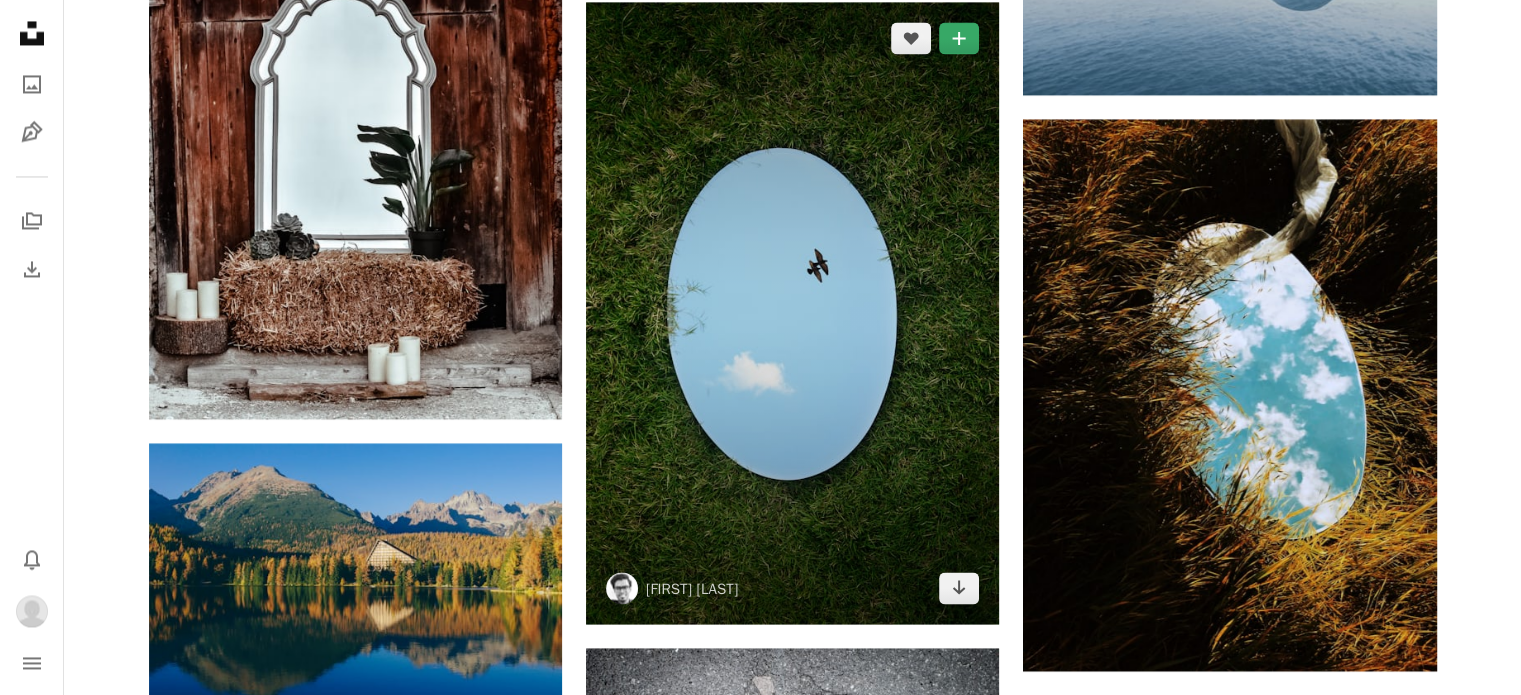 click 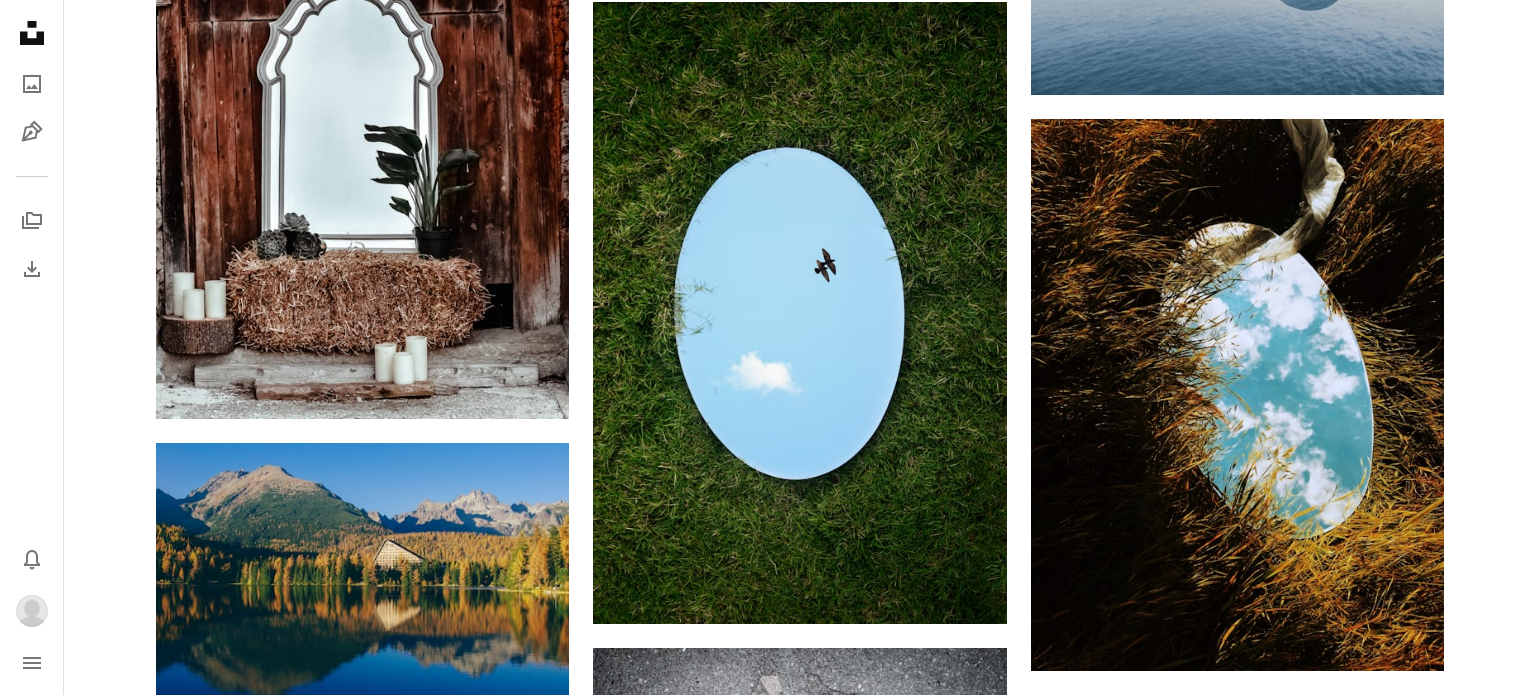 click on "526 photos" at bounding box center (934, 2958) 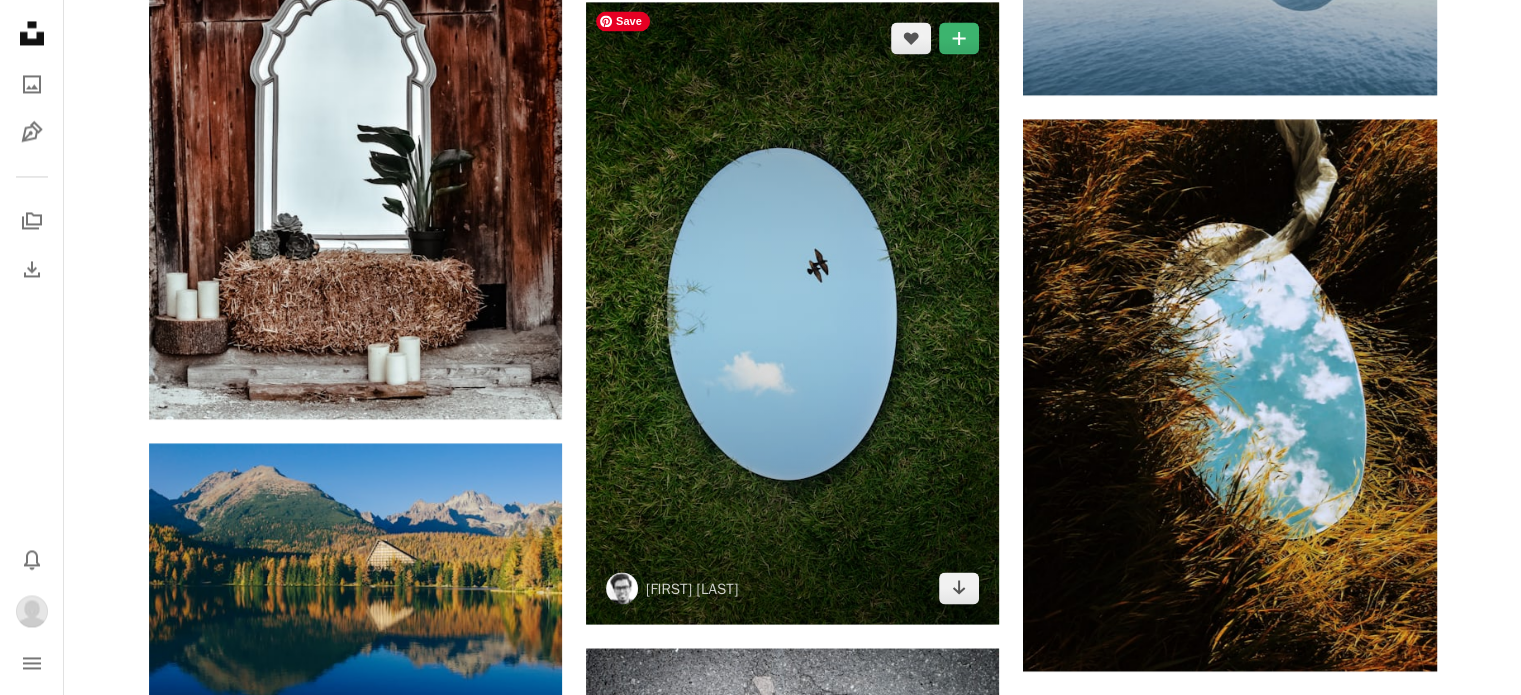 click at bounding box center [792, 313] 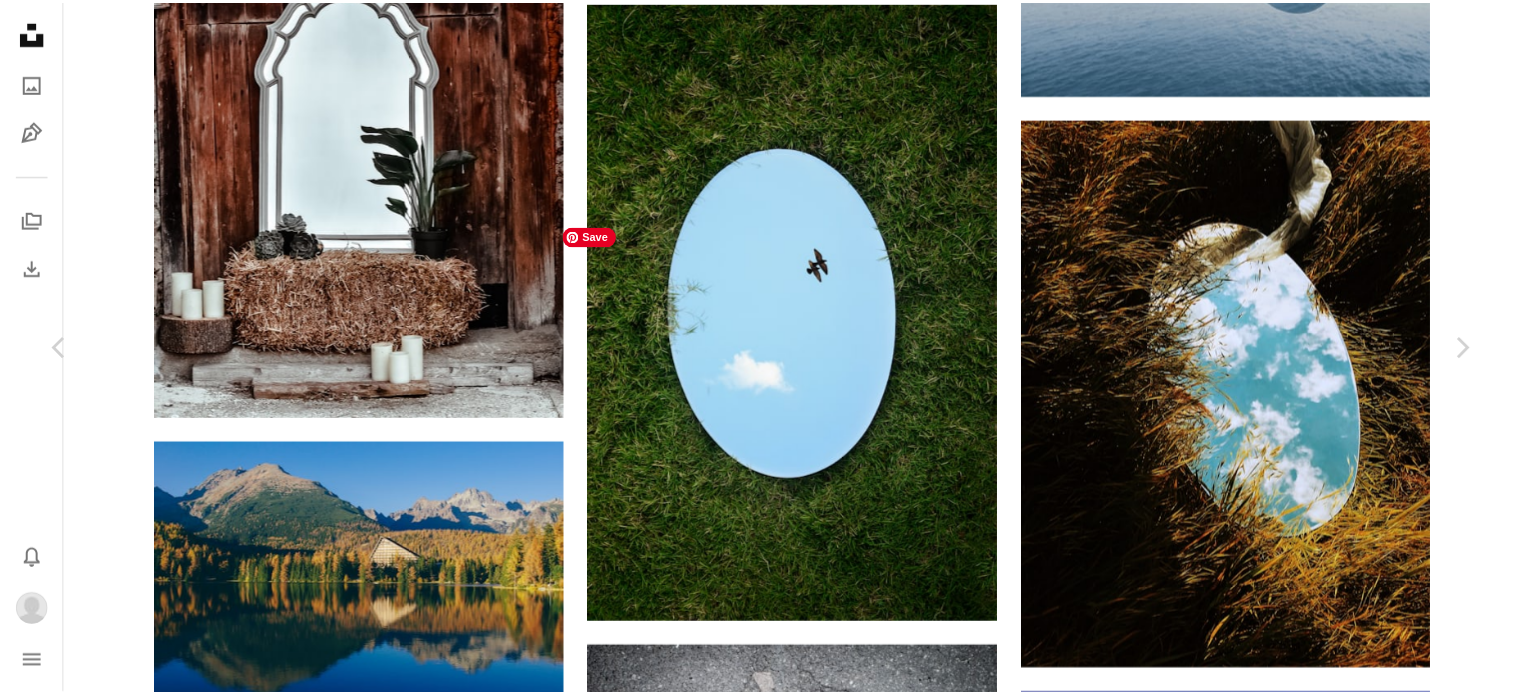 scroll, scrollTop: 1700, scrollLeft: 0, axis: vertical 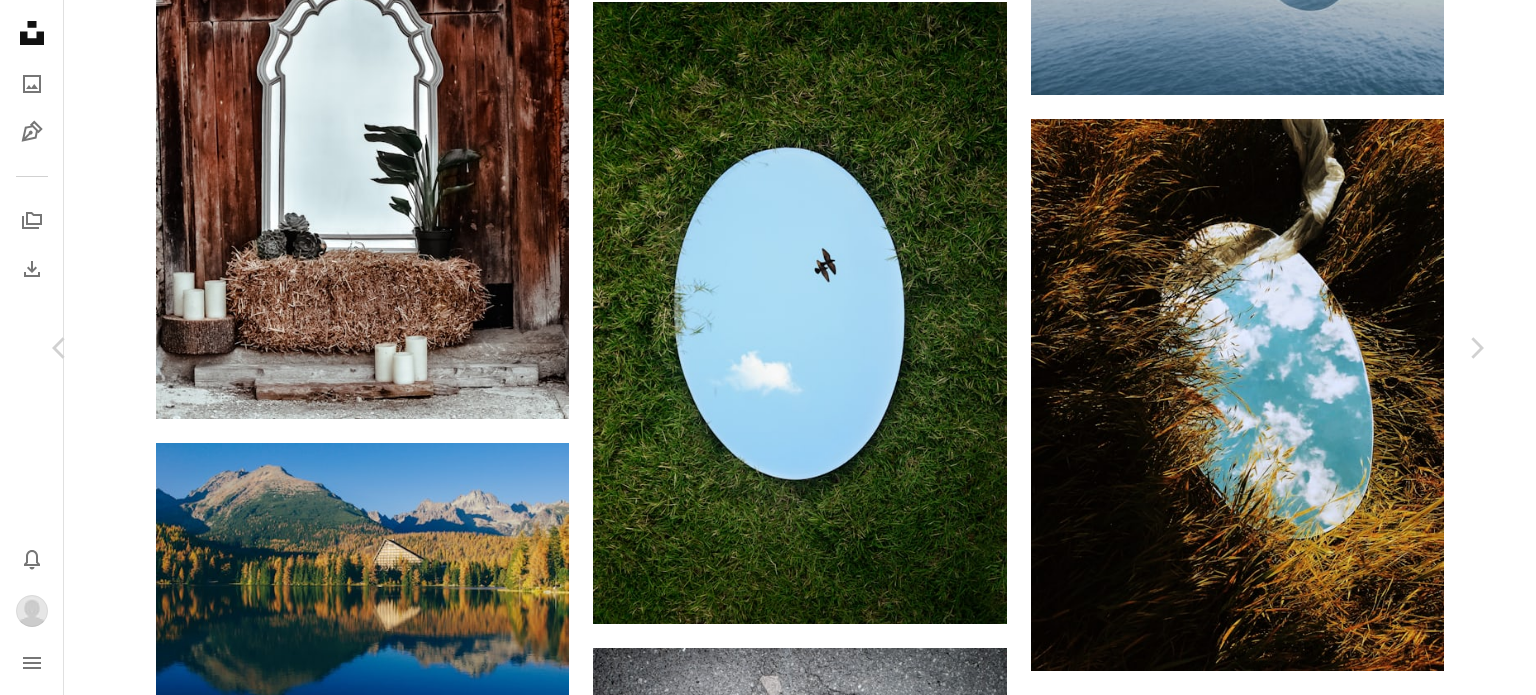 click on "An X shape" at bounding box center [20, 20] 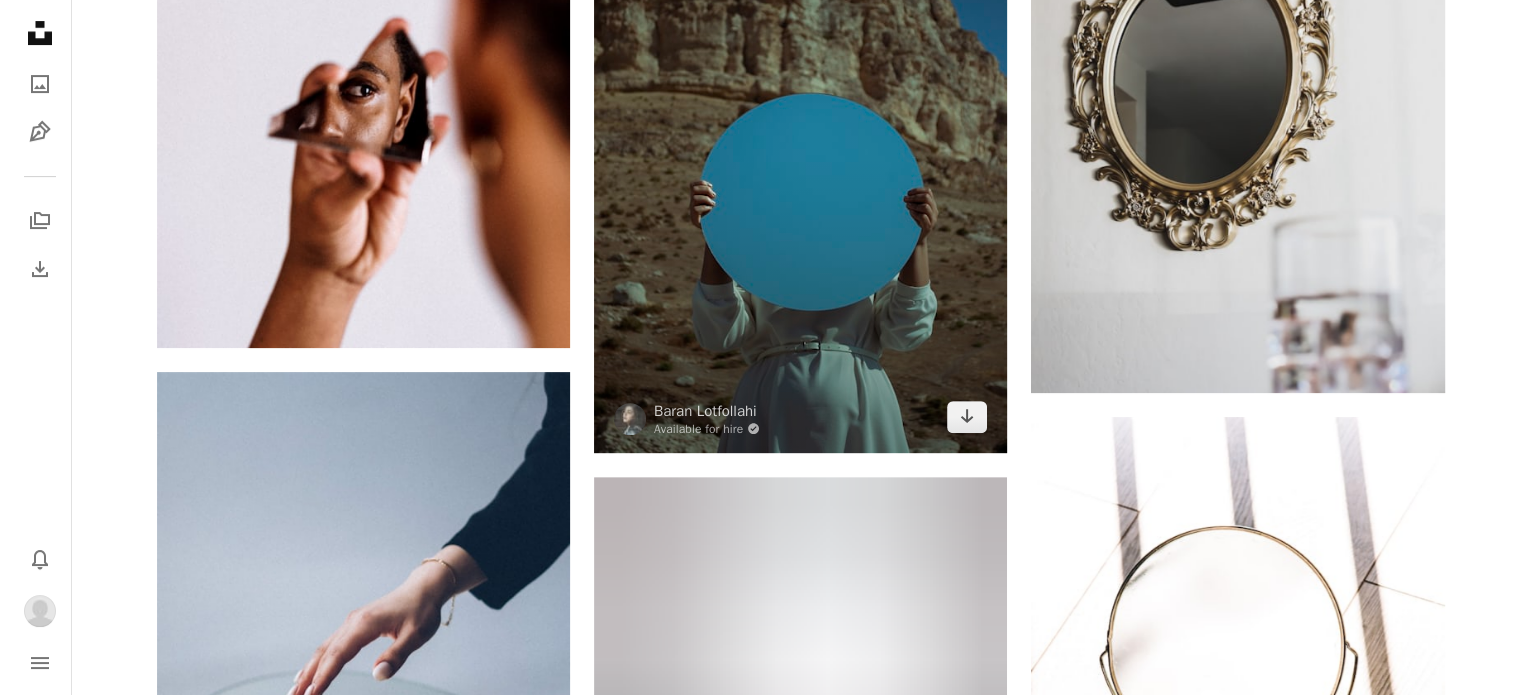 scroll, scrollTop: 700, scrollLeft: 0, axis: vertical 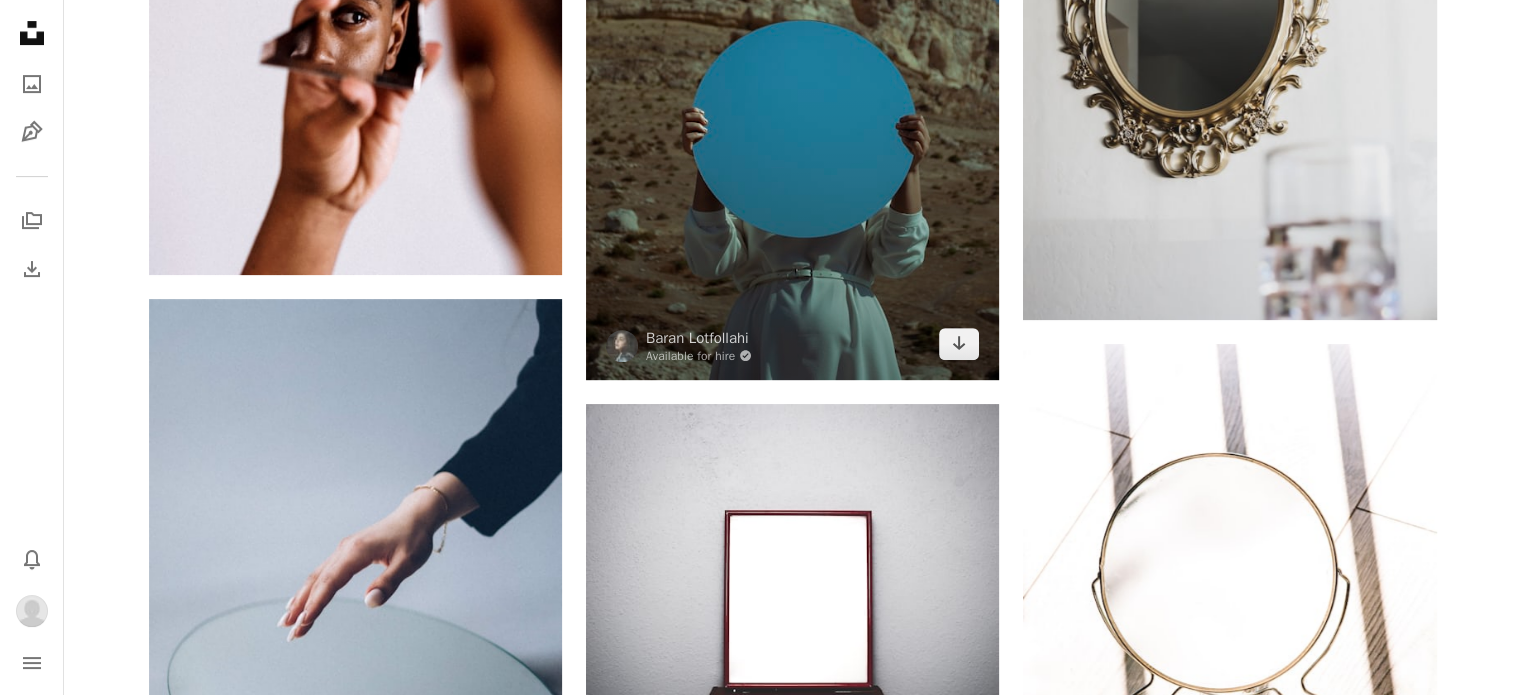 click at bounding box center (792, 69) 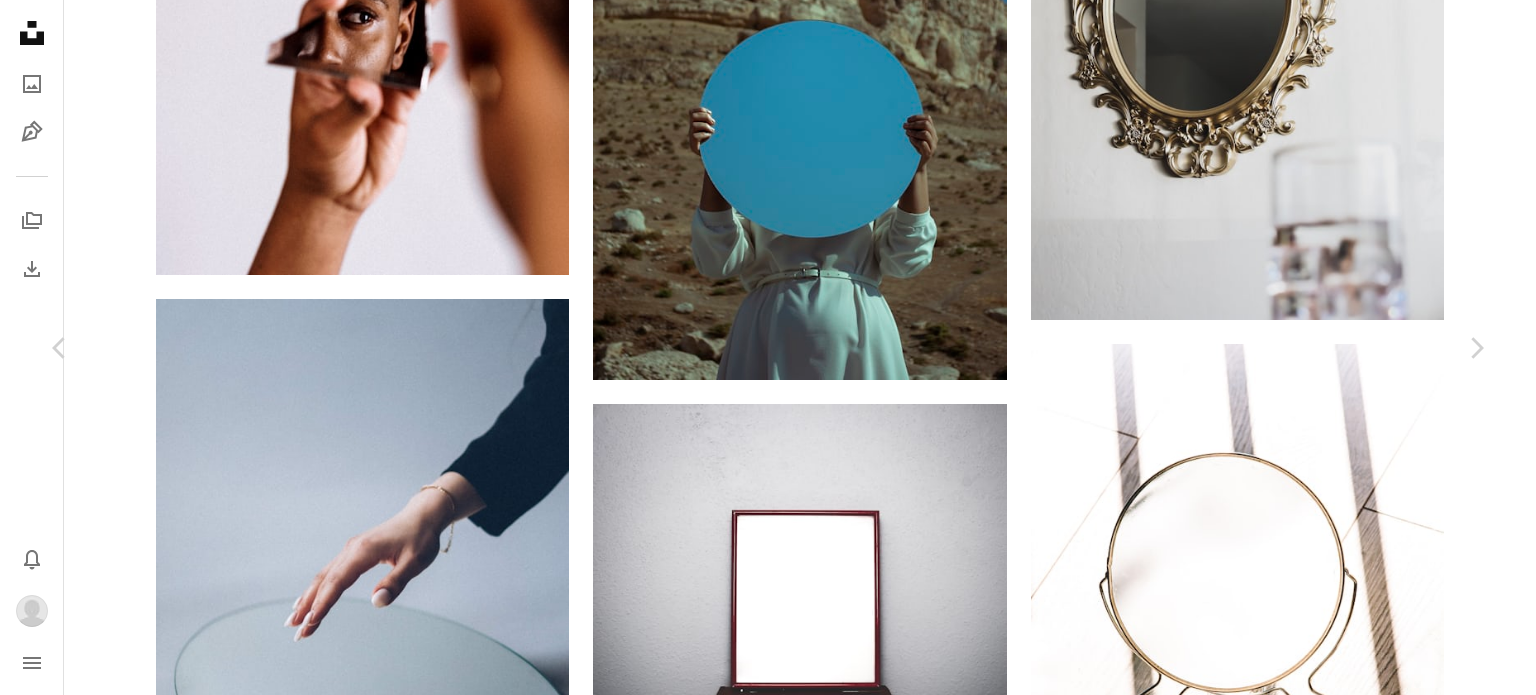 scroll, scrollTop: 6108, scrollLeft: 0, axis: vertical 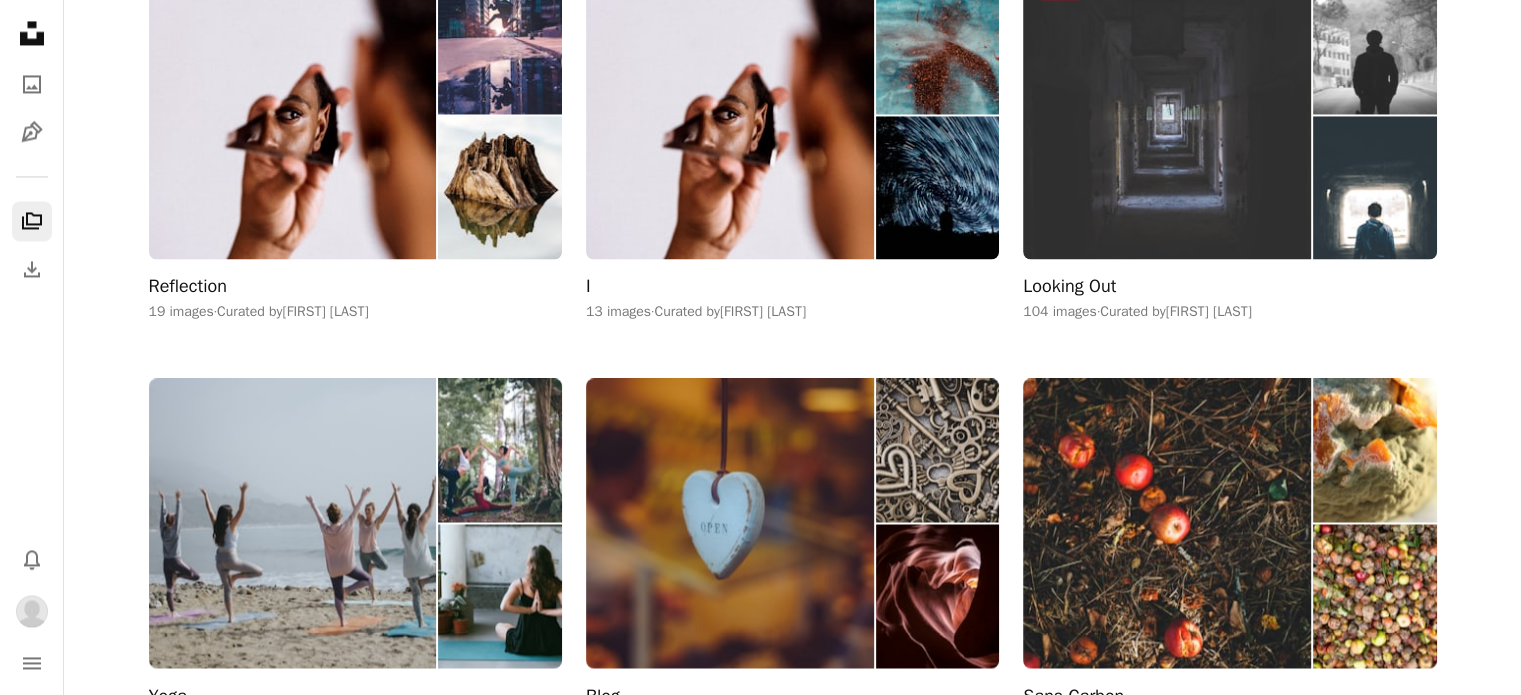 click at bounding box center [1167, 114] 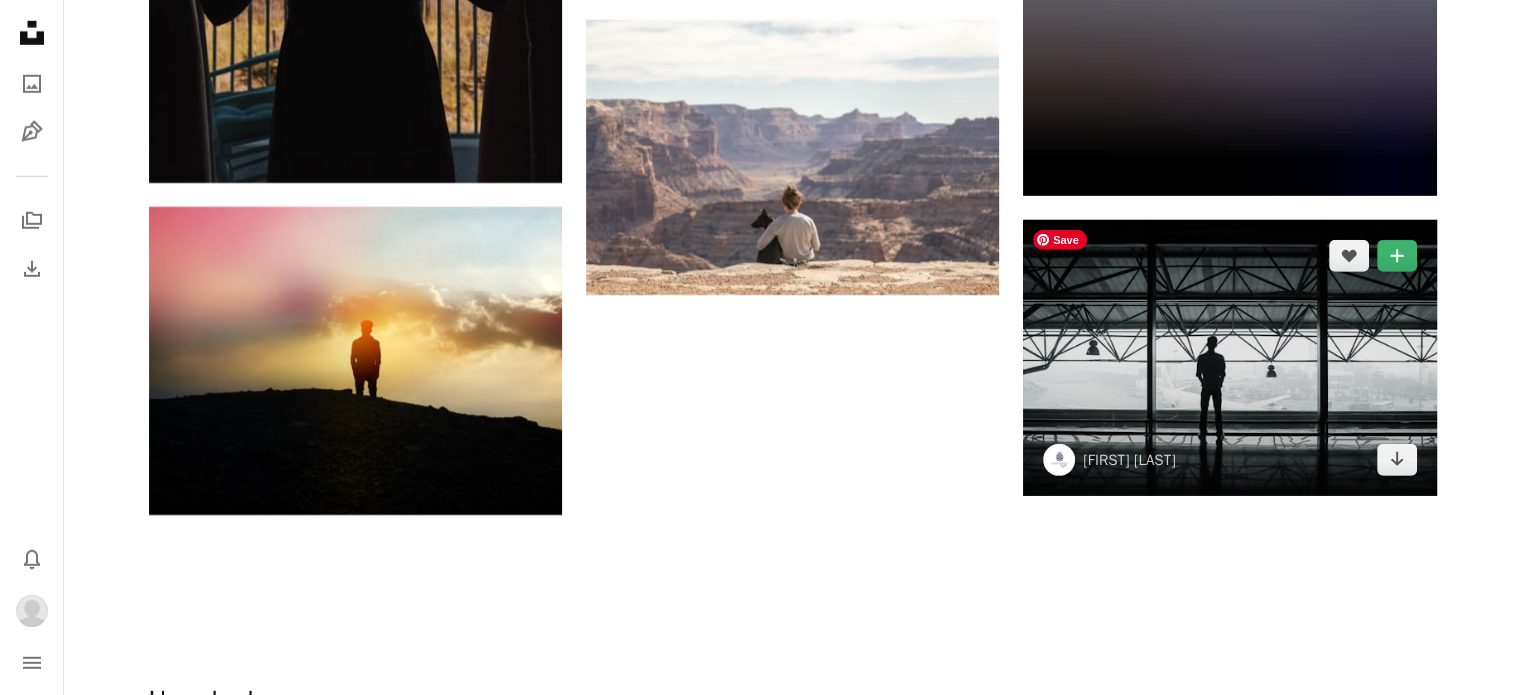 scroll, scrollTop: 13700, scrollLeft: 0, axis: vertical 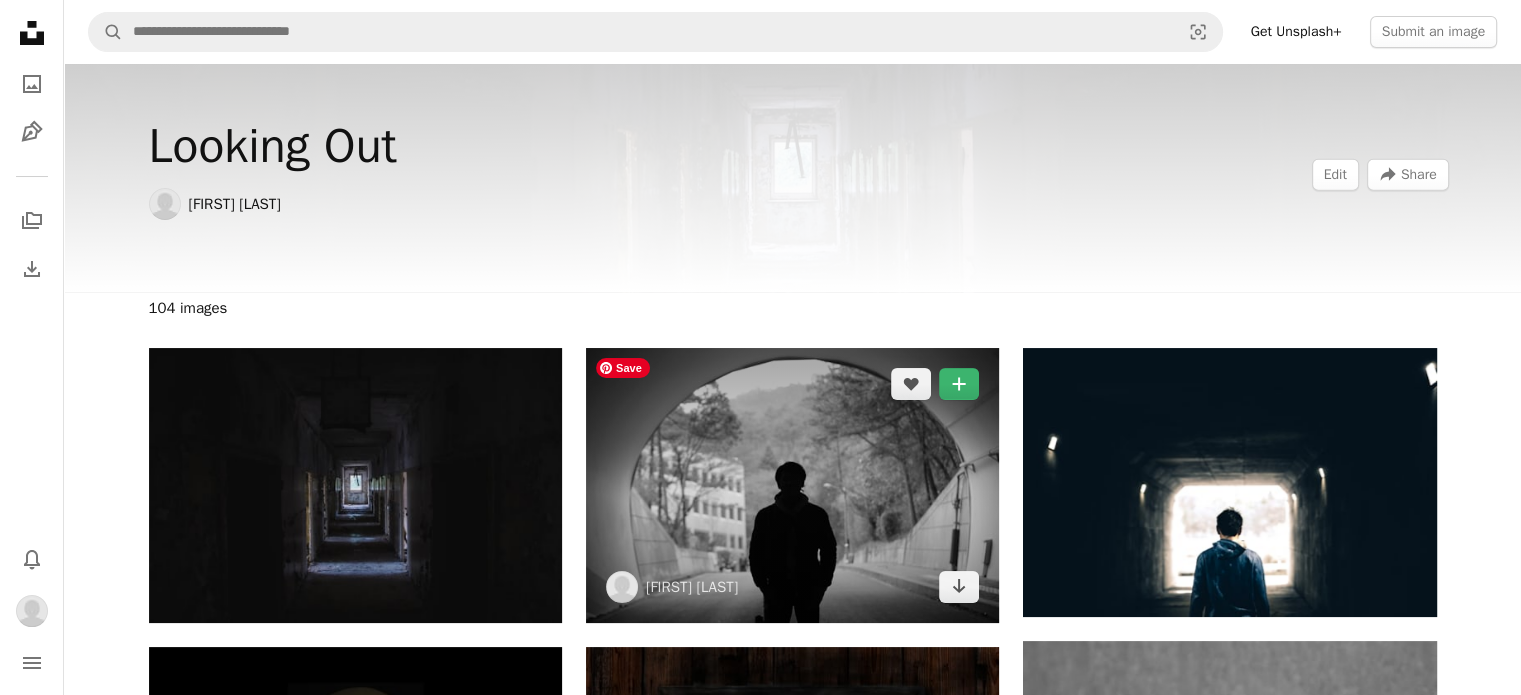 click at bounding box center [792, 485] 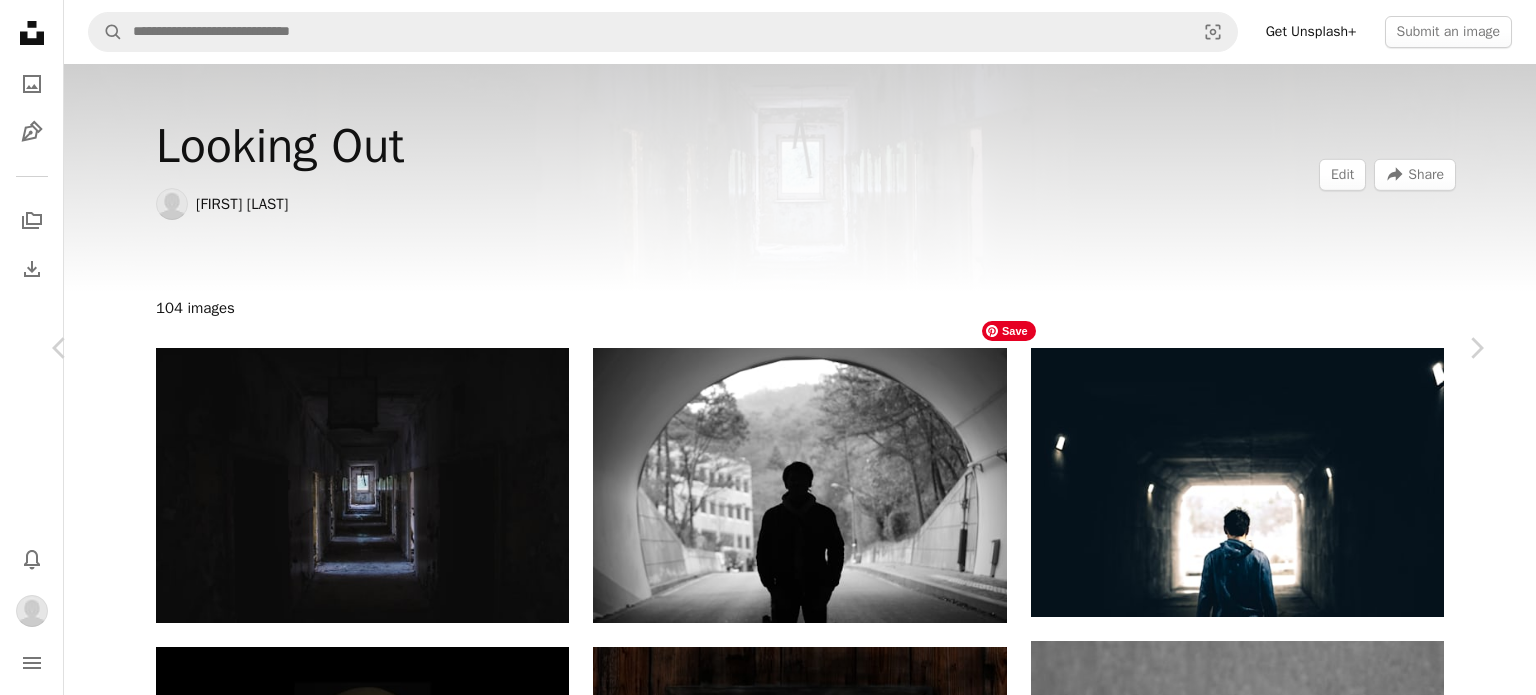 scroll, scrollTop: 3580, scrollLeft: 0, axis: vertical 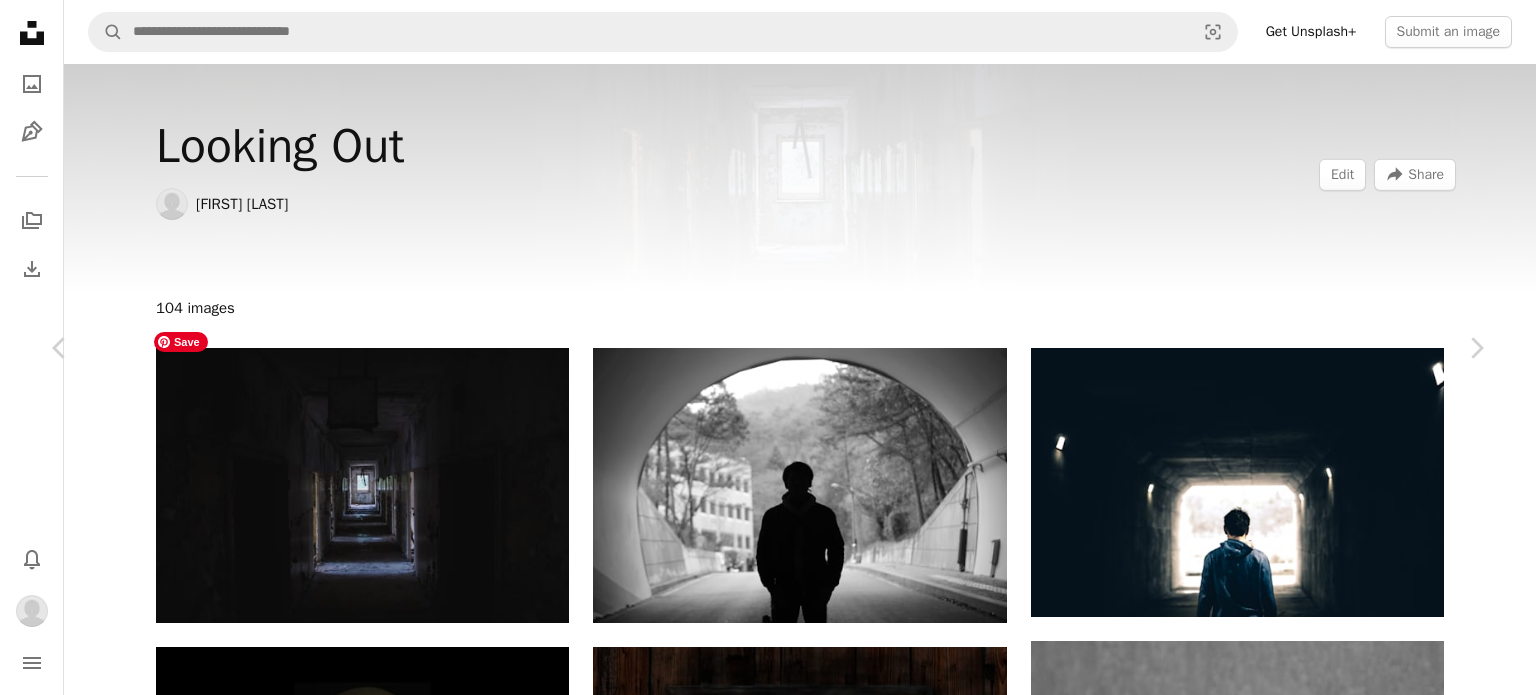 click at bounding box center (341, 15273) 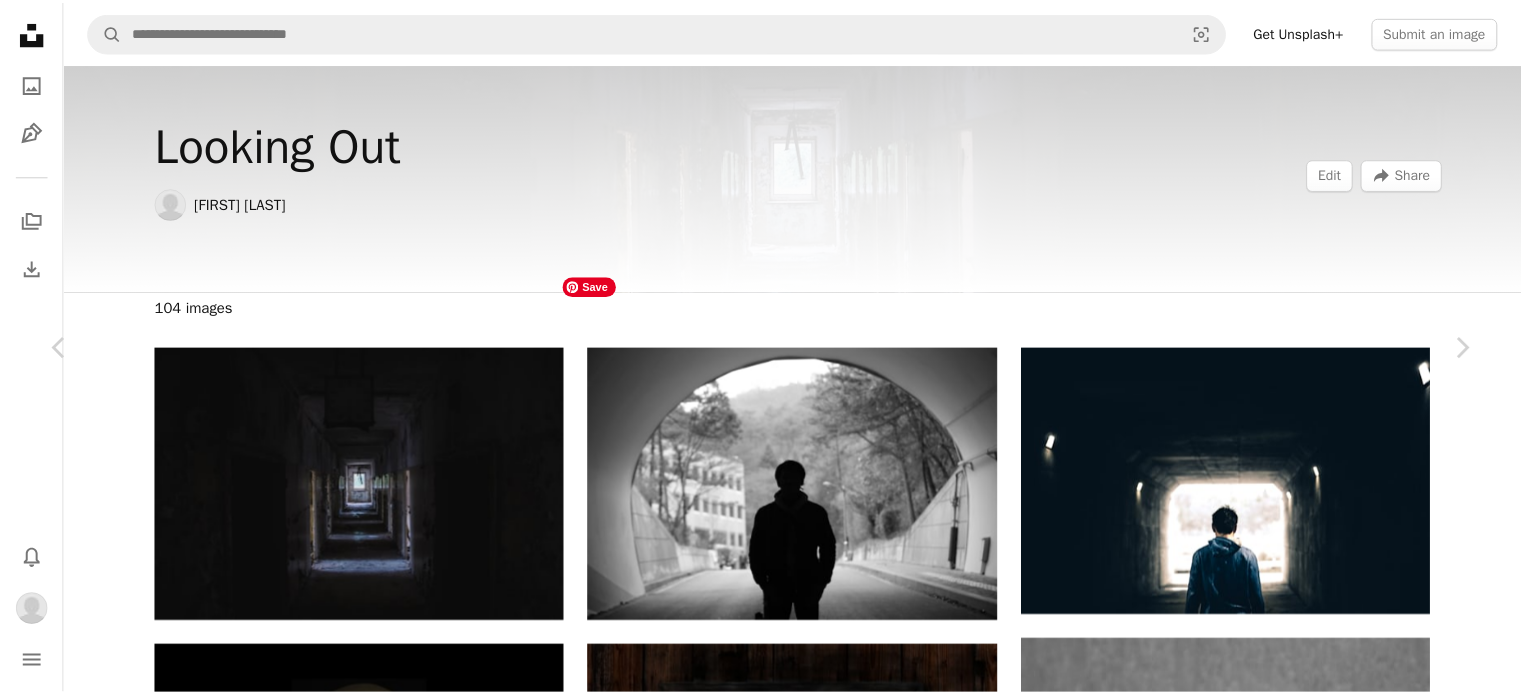 scroll, scrollTop: 4000, scrollLeft: 0, axis: vertical 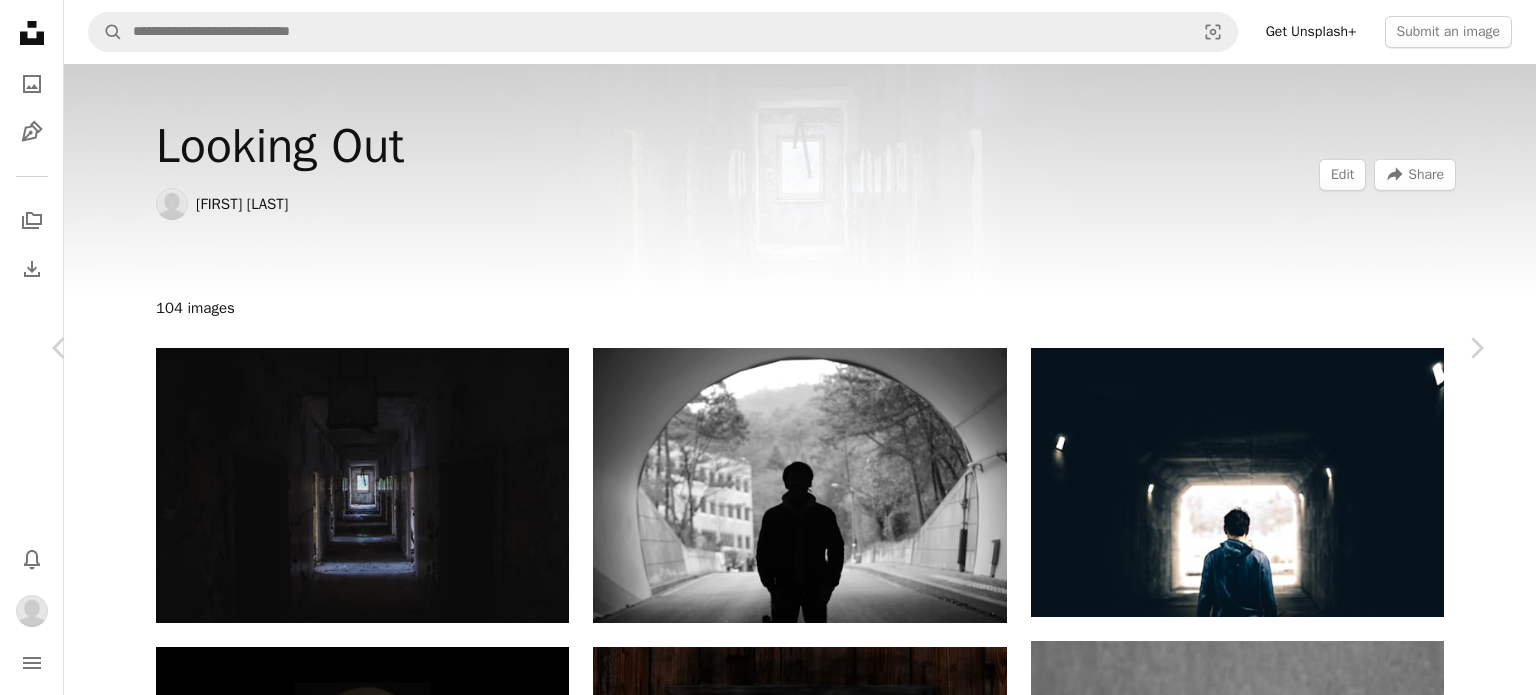 drag, startPoint x: 15, startPoint y: 11, endPoint x: 411, endPoint y: 127, distance: 412.6403 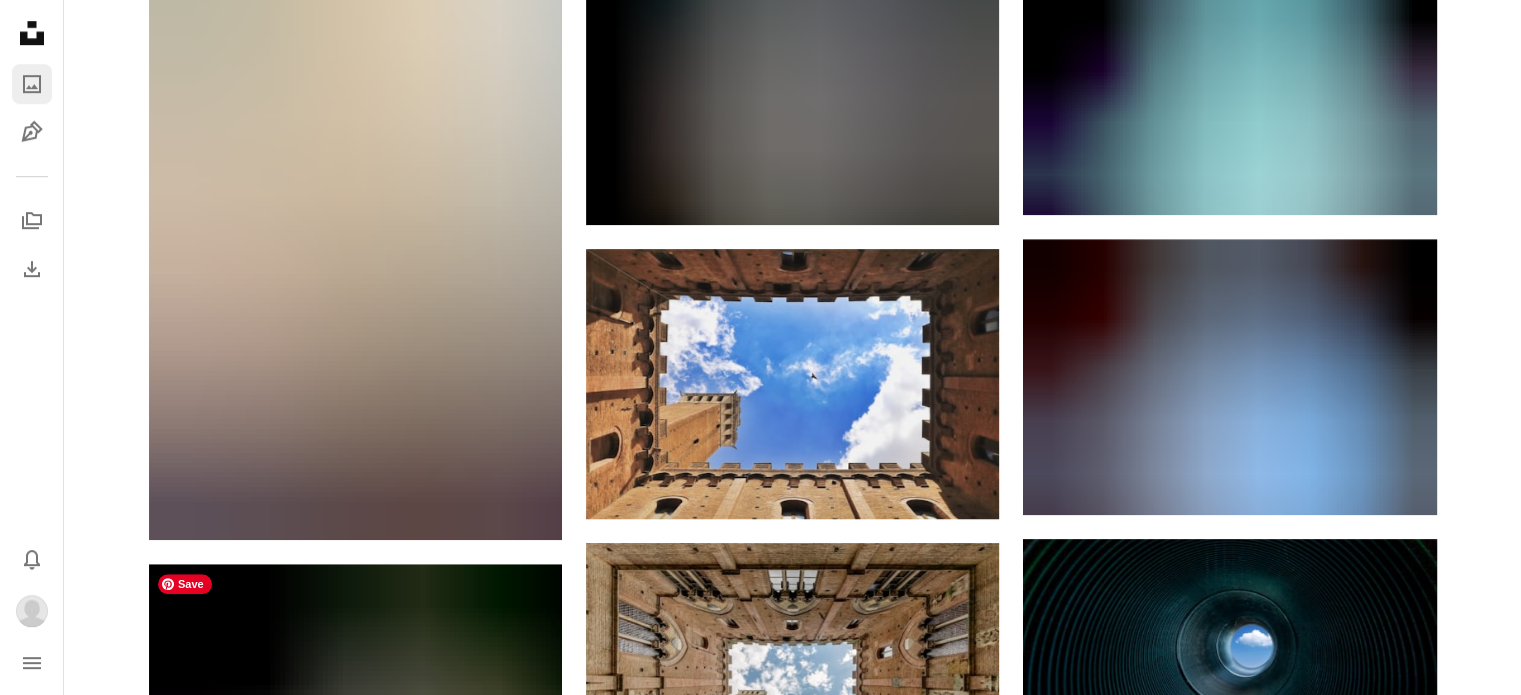scroll, scrollTop: 1000, scrollLeft: 0, axis: vertical 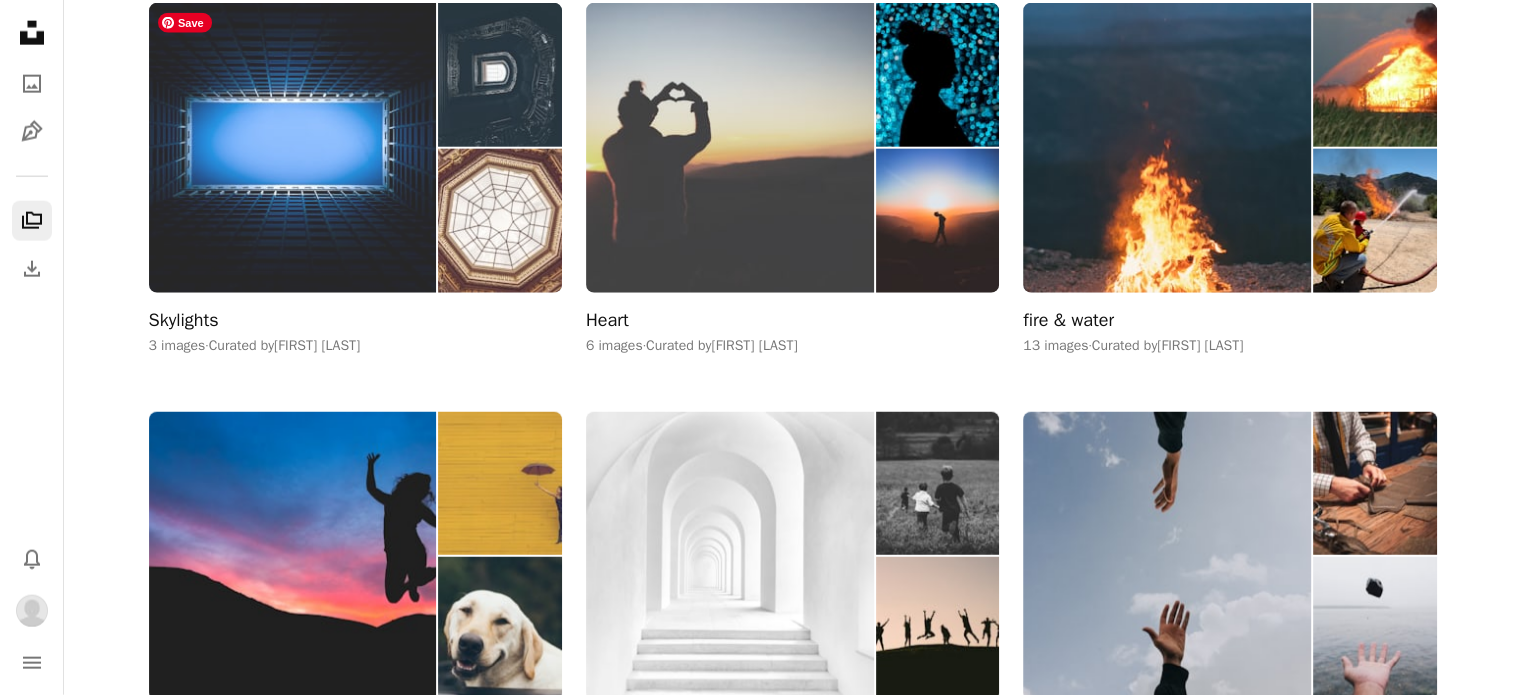 click at bounding box center (293, 147) 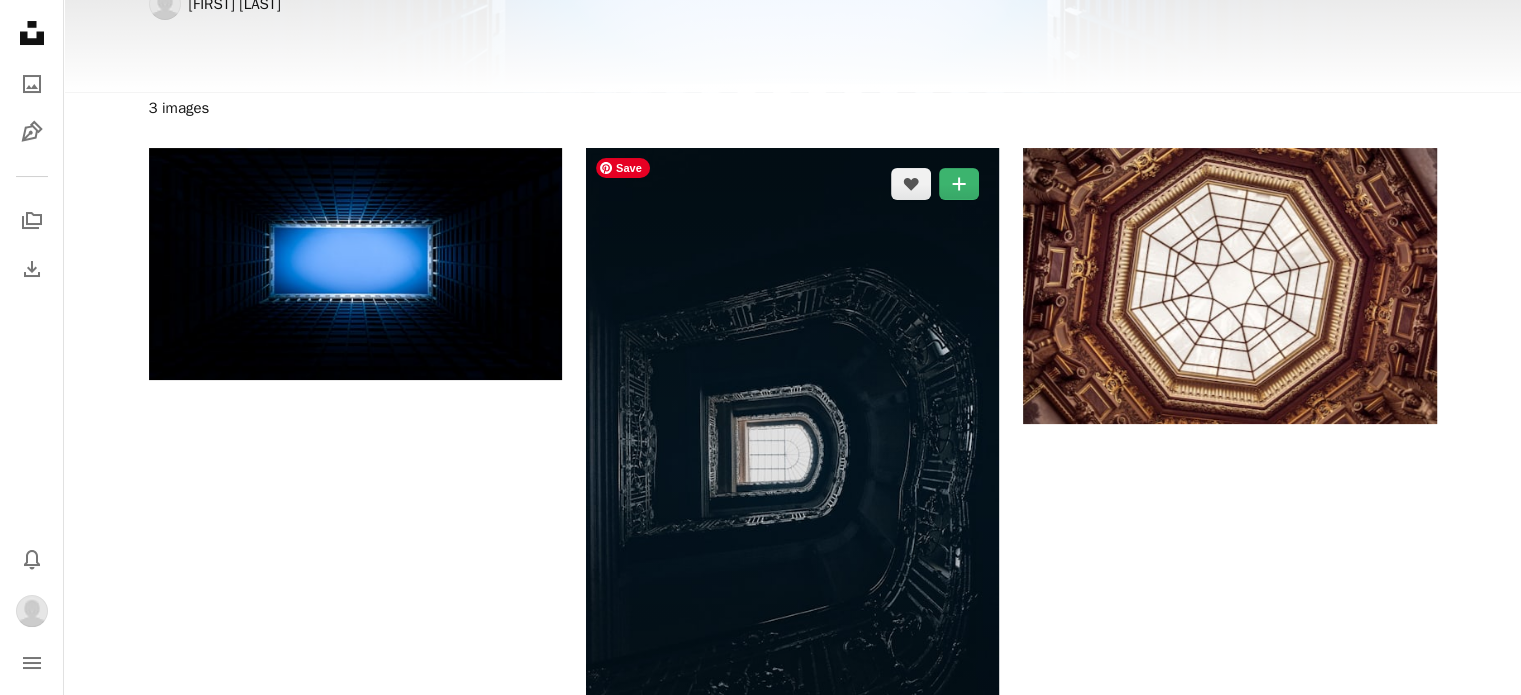scroll, scrollTop: 200, scrollLeft: 0, axis: vertical 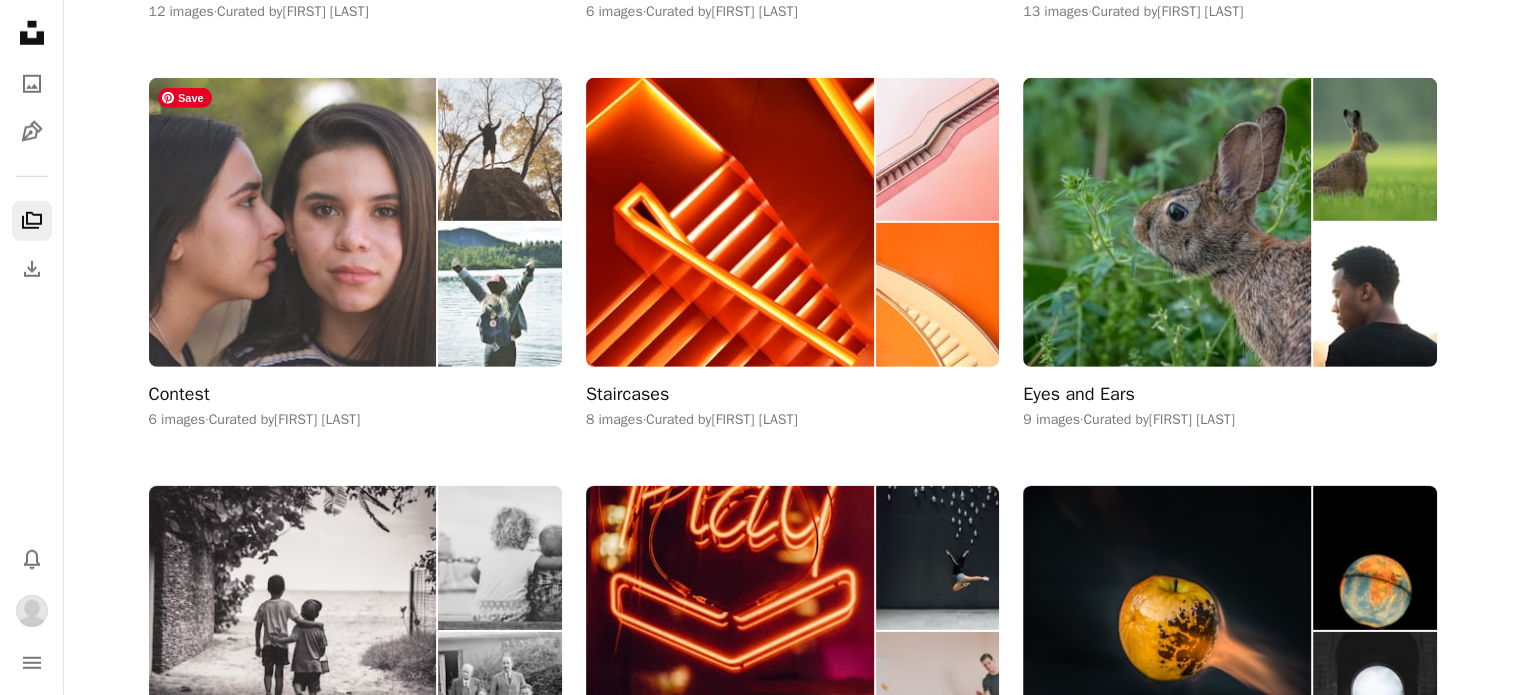 click at bounding box center (293, 222) 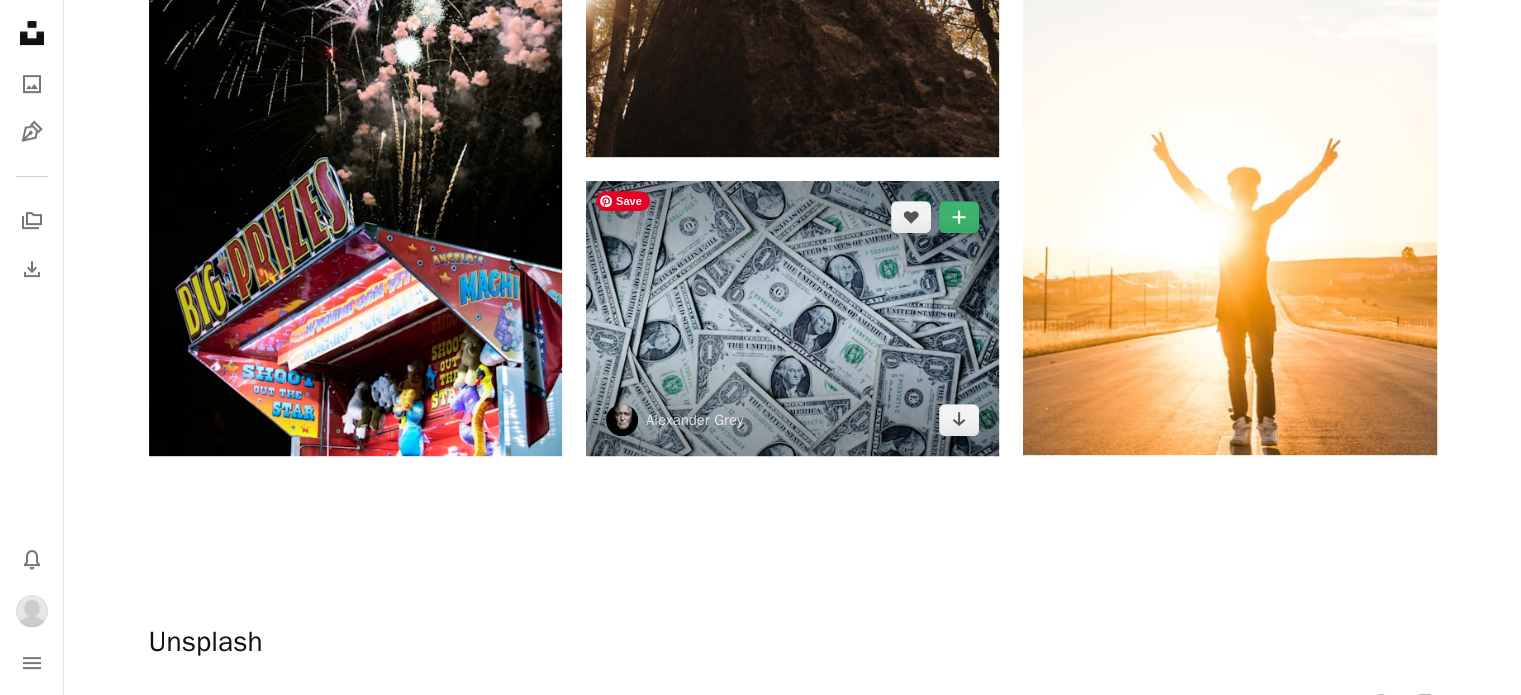 scroll, scrollTop: 900, scrollLeft: 0, axis: vertical 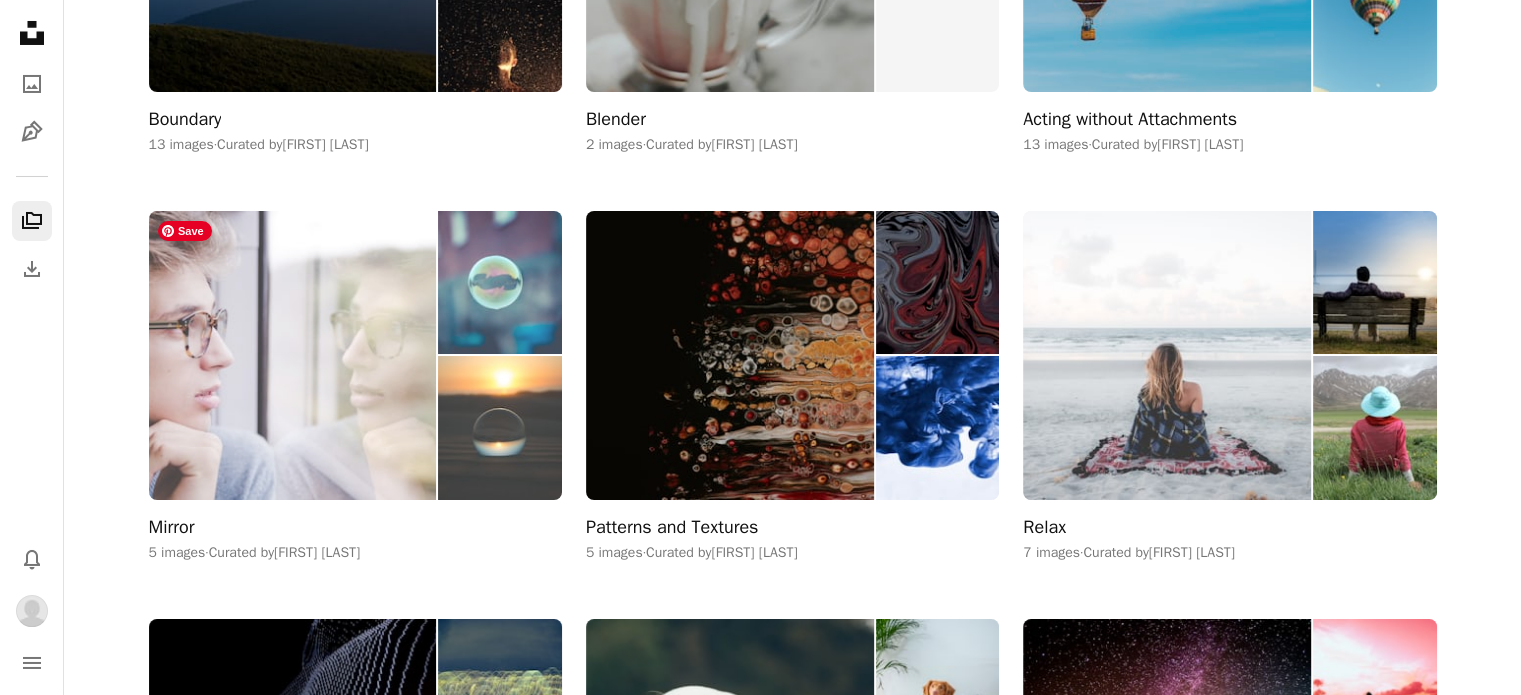 click at bounding box center (293, 355) 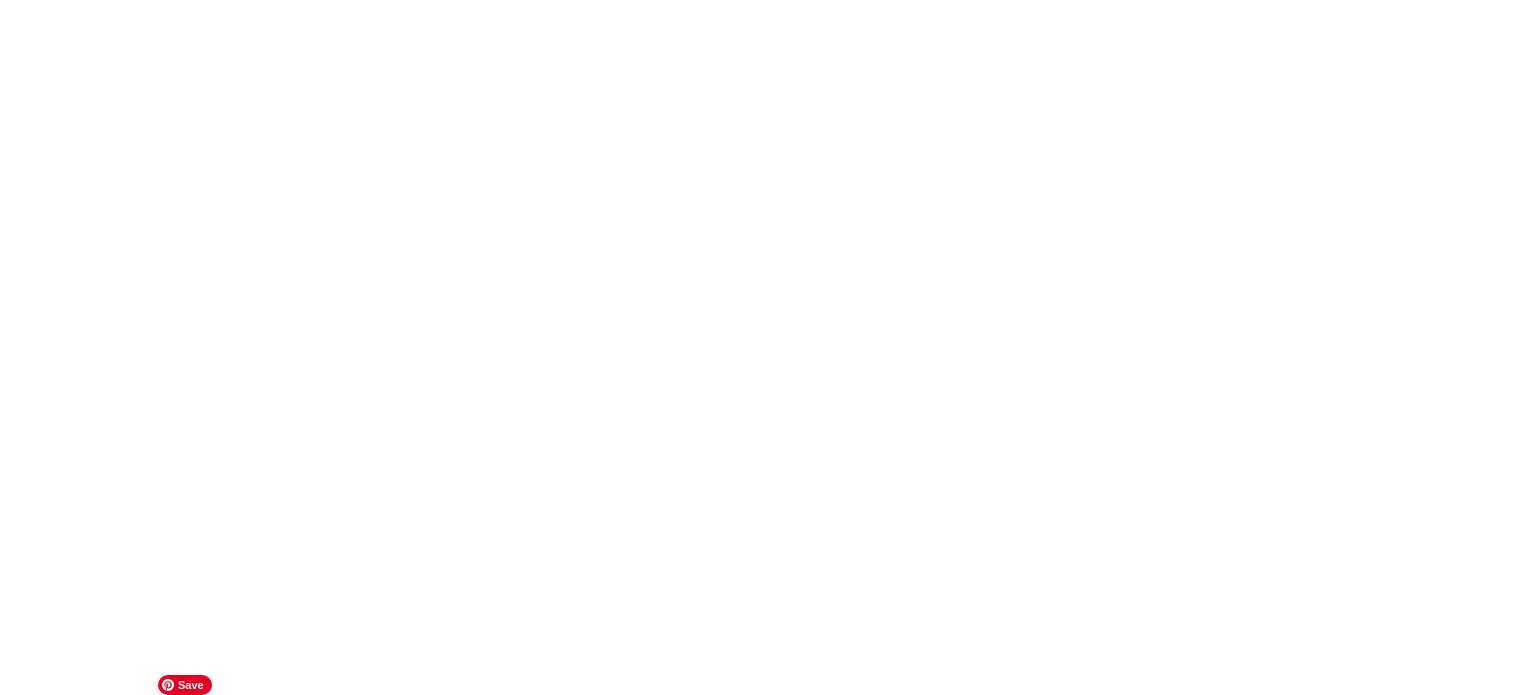 scroll, scrollTop: 0, scrollLeft: 0, axis: both 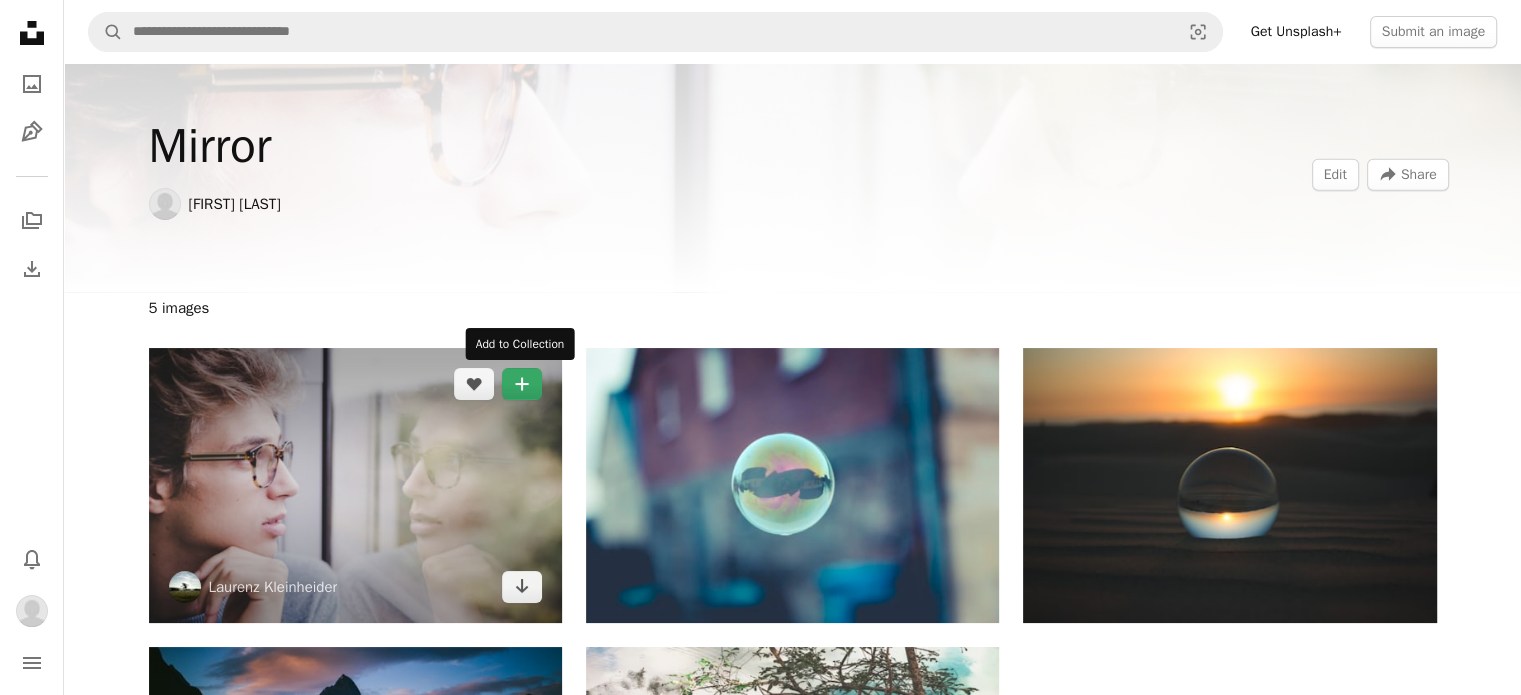 click on "A plus sign" 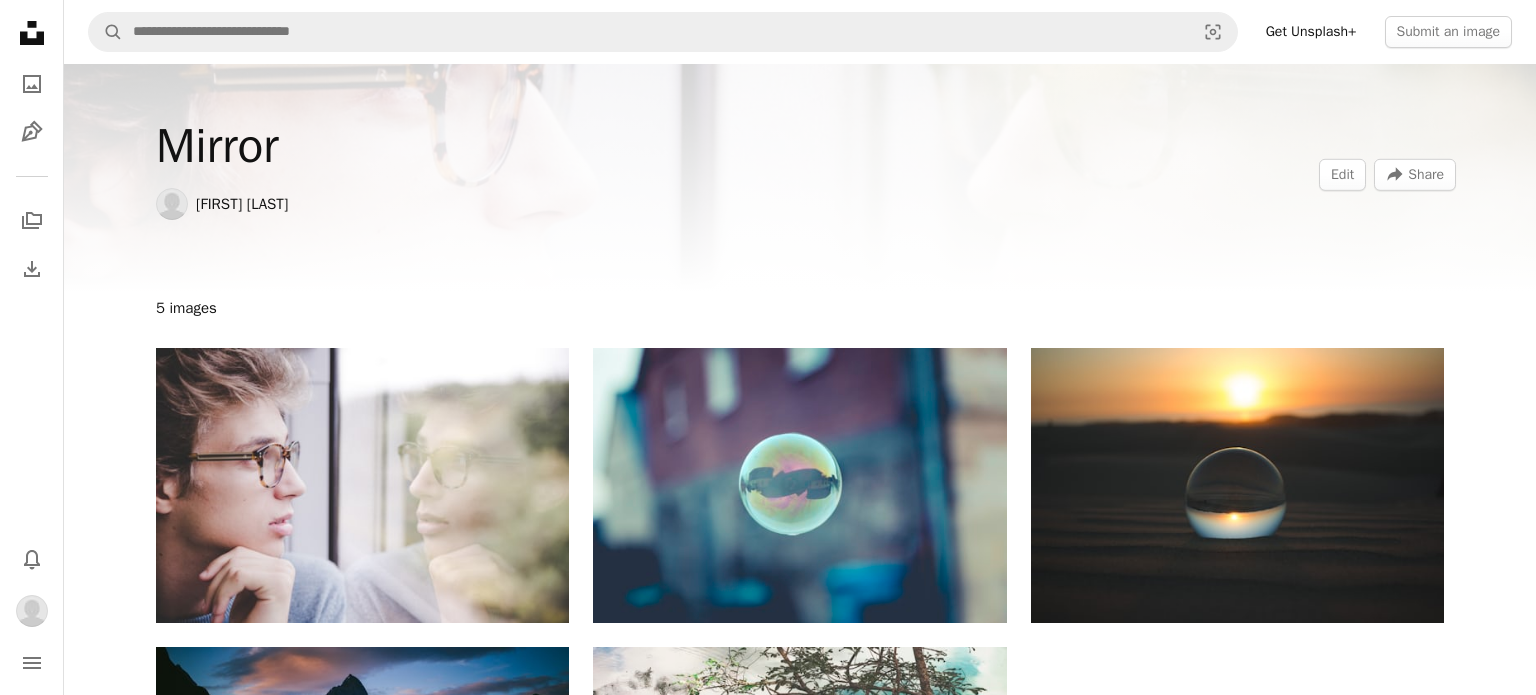 click on "Awareness Explorers" at bounding box center [923, 1792] 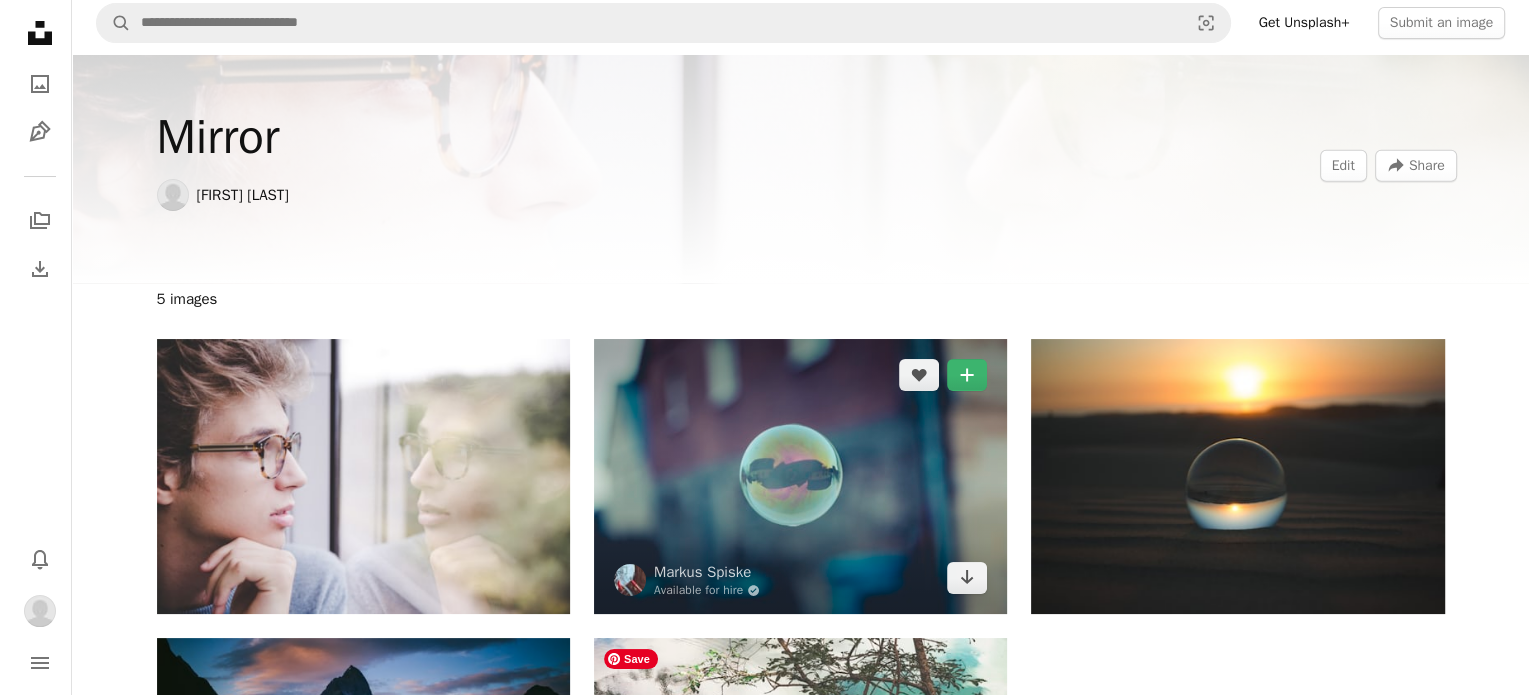 scroll, scrollTop: 0, scrollLeft: 0, axis: both 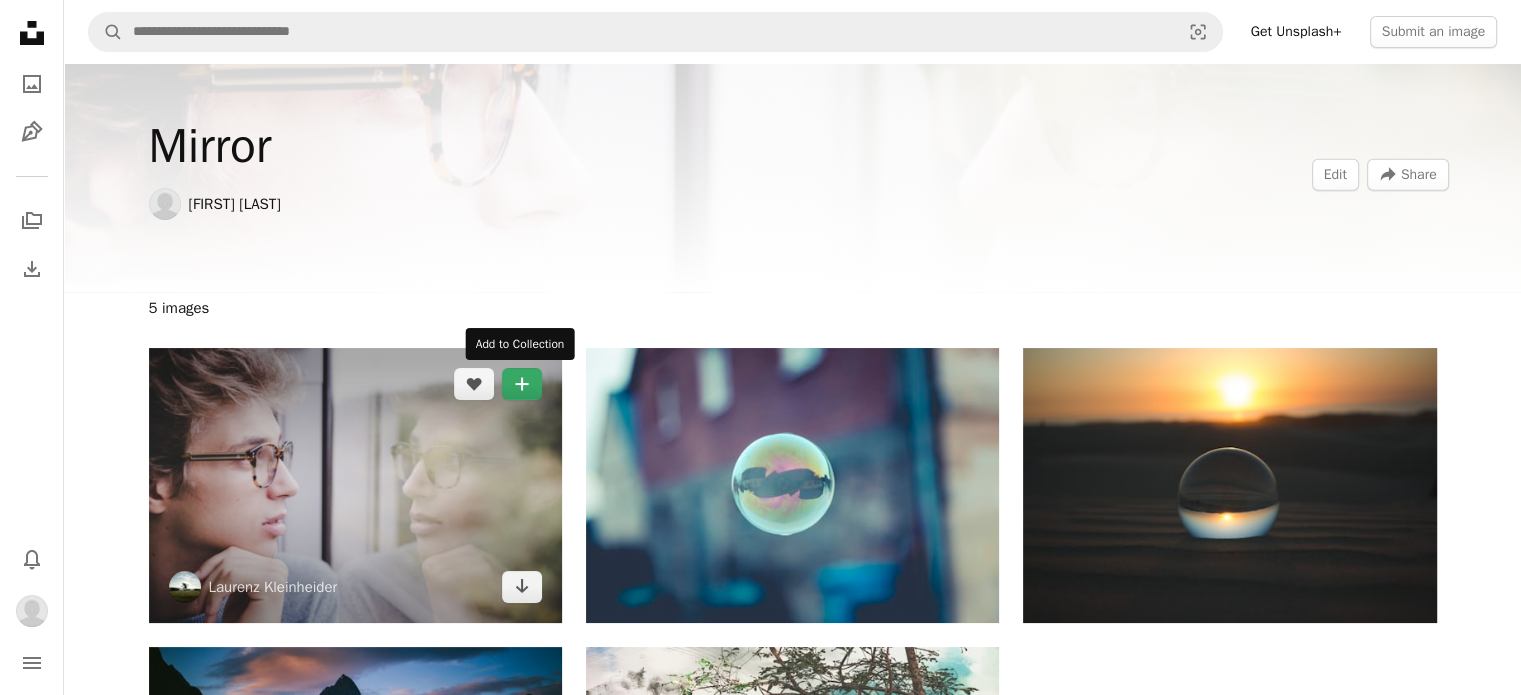 click 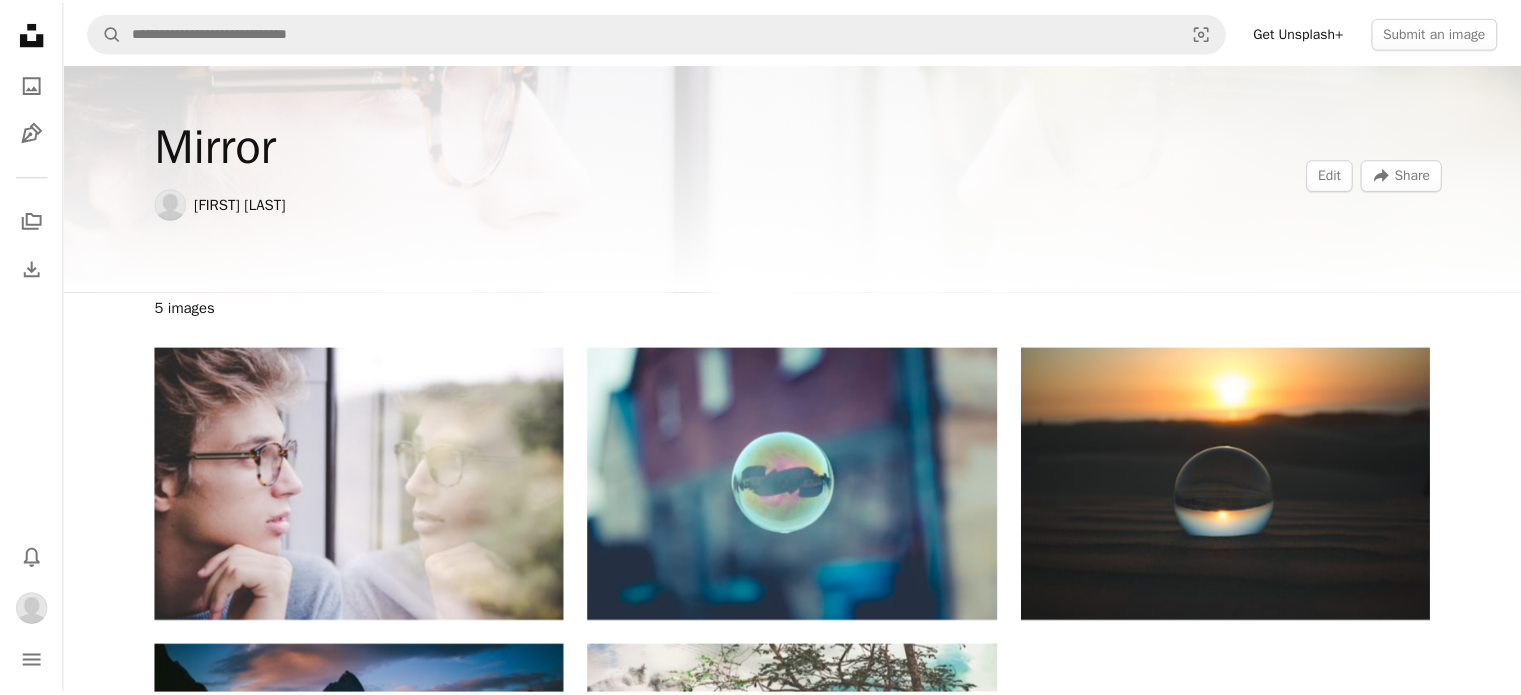 scroll, scrollTop: 400, scrollLeft: 0, axis: vertical 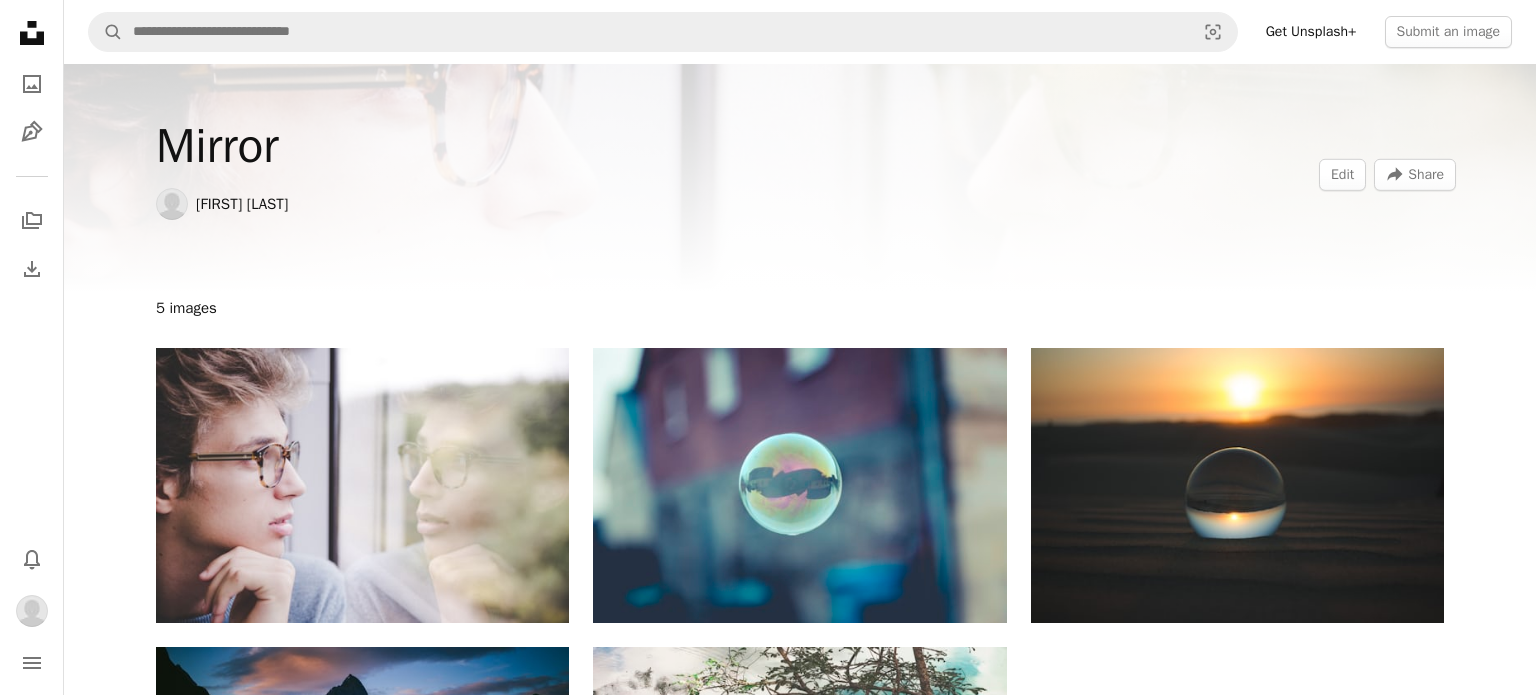 click on "Awareness Explorers" at bounding box center (801, 1760) 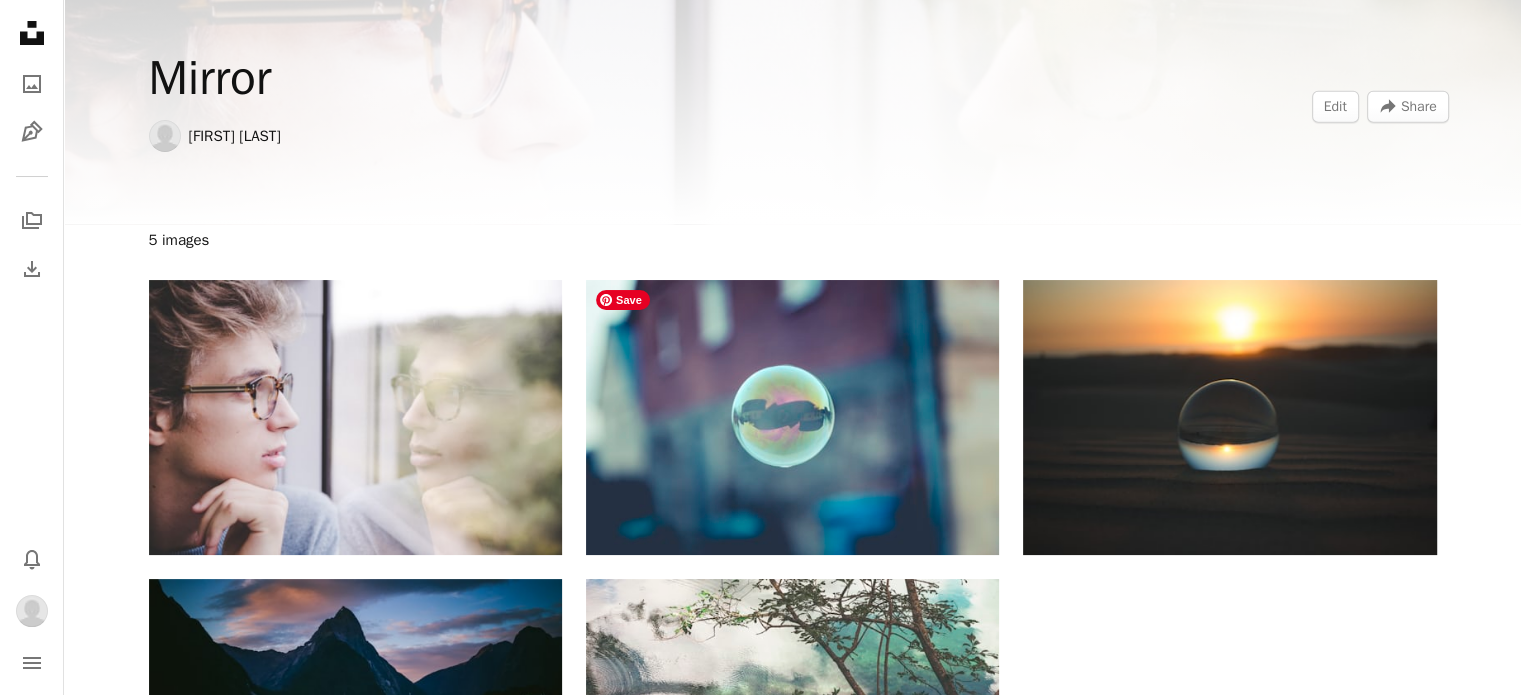 scroll, scrollTop: 0, scrollLeft: 0, axis: both 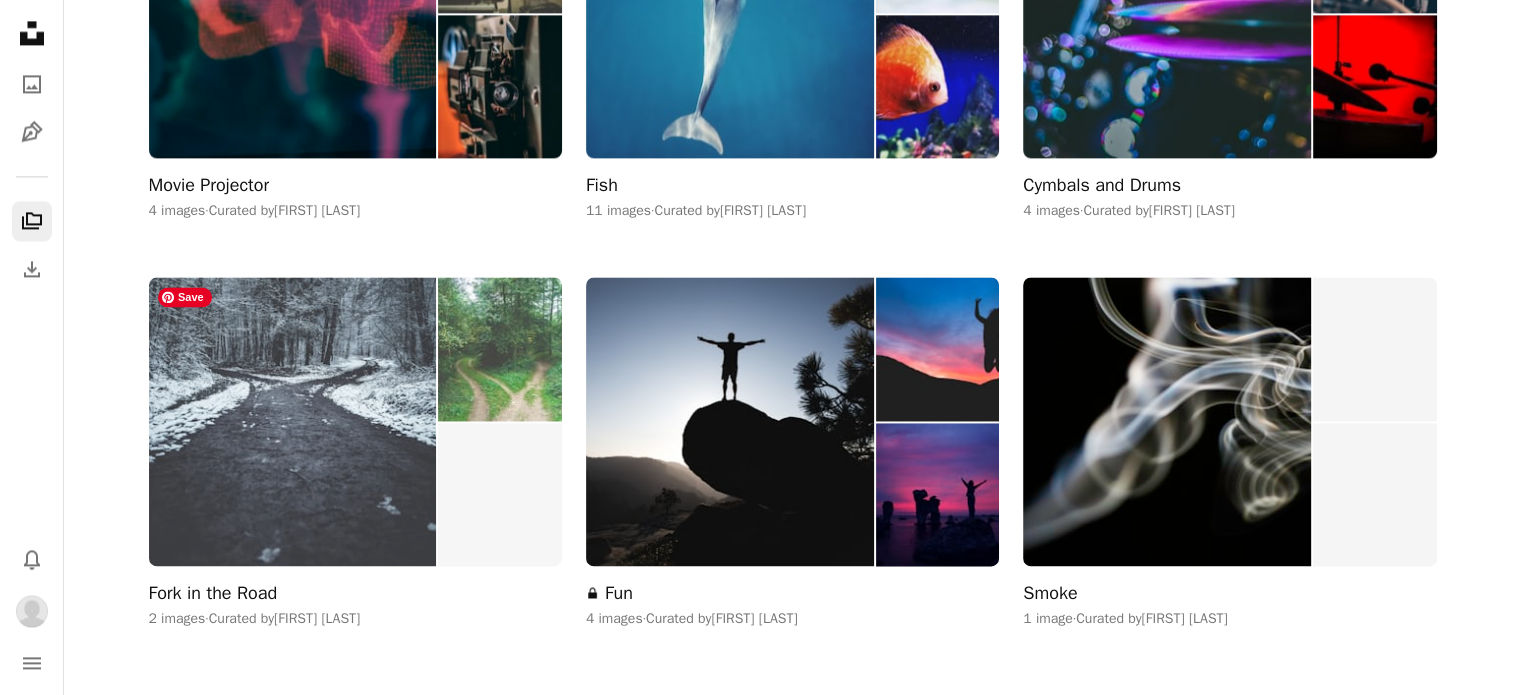 click at bounding box center [293, 421] 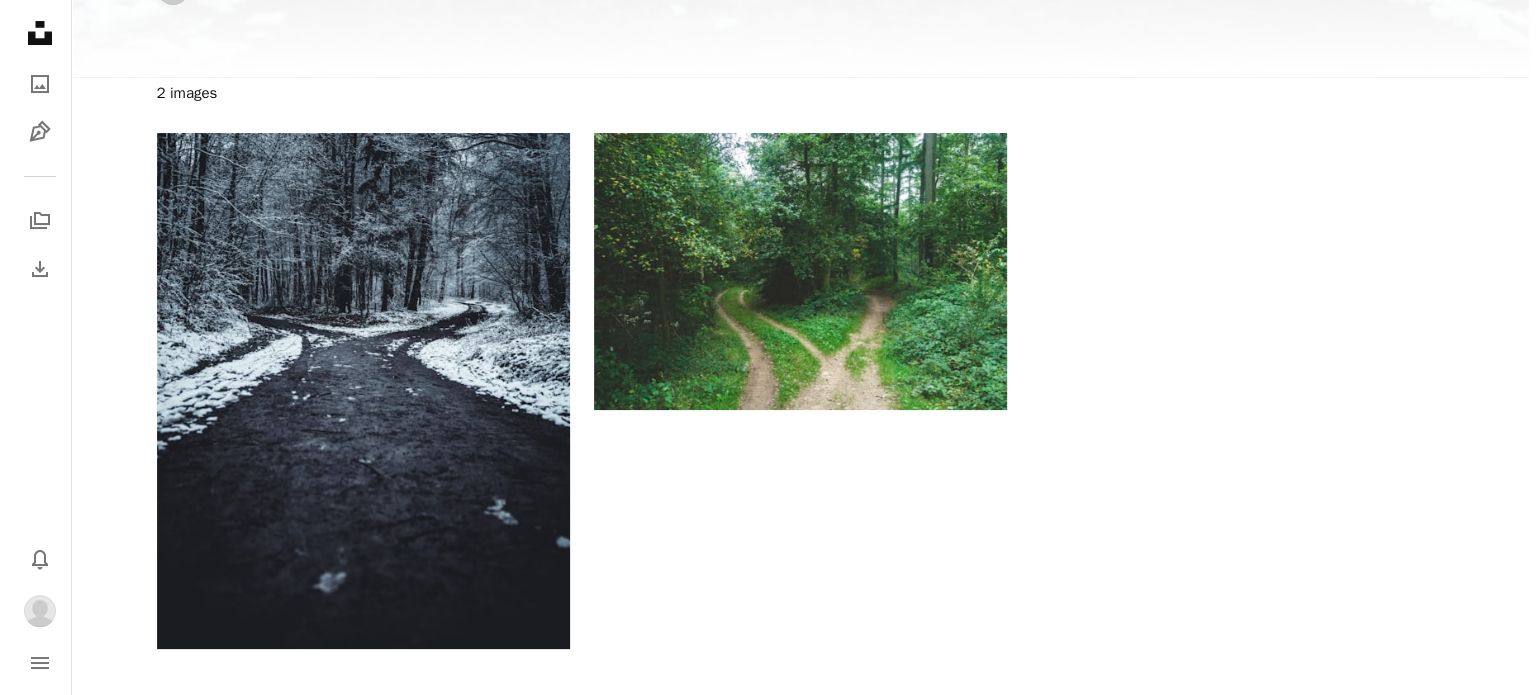 scroll, scrollTop: 300, scrollLeft: 0, axis: vertical 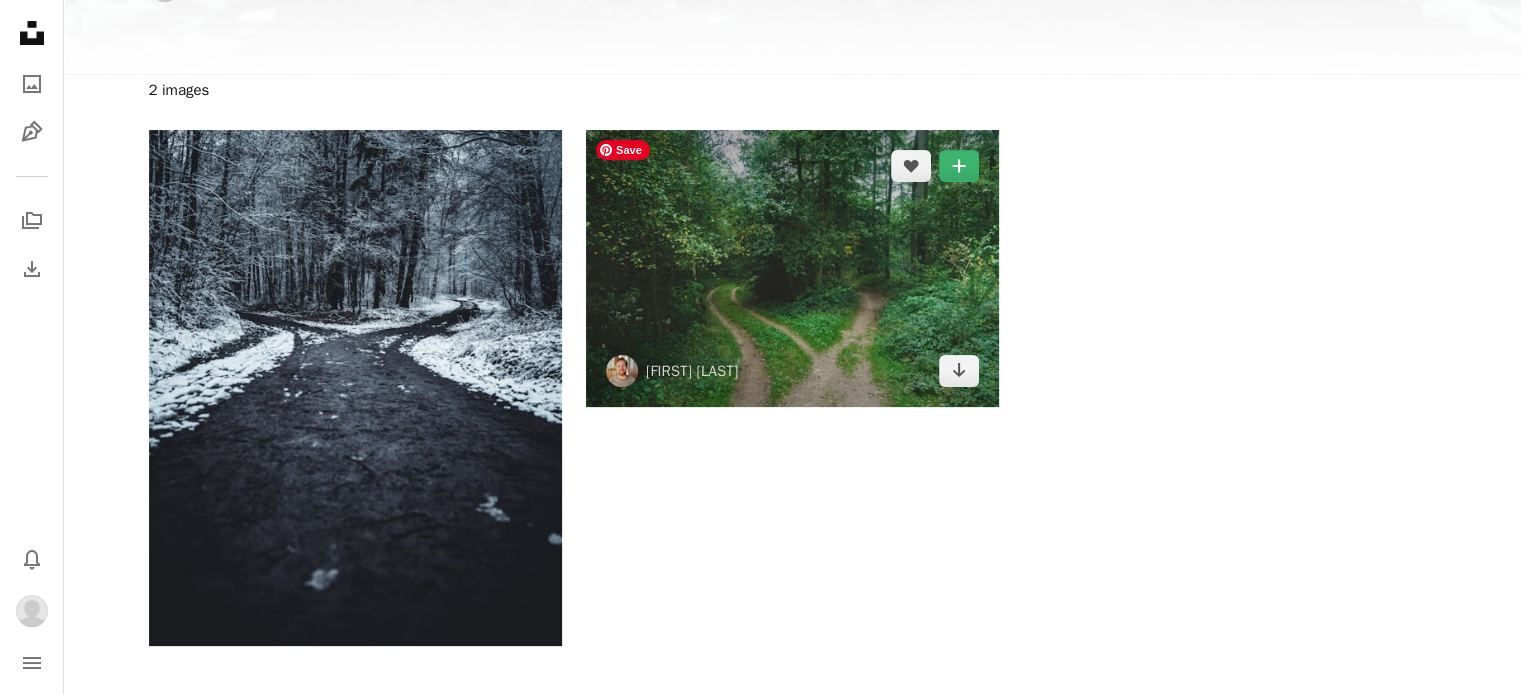 click at bounding box center [792, 268] 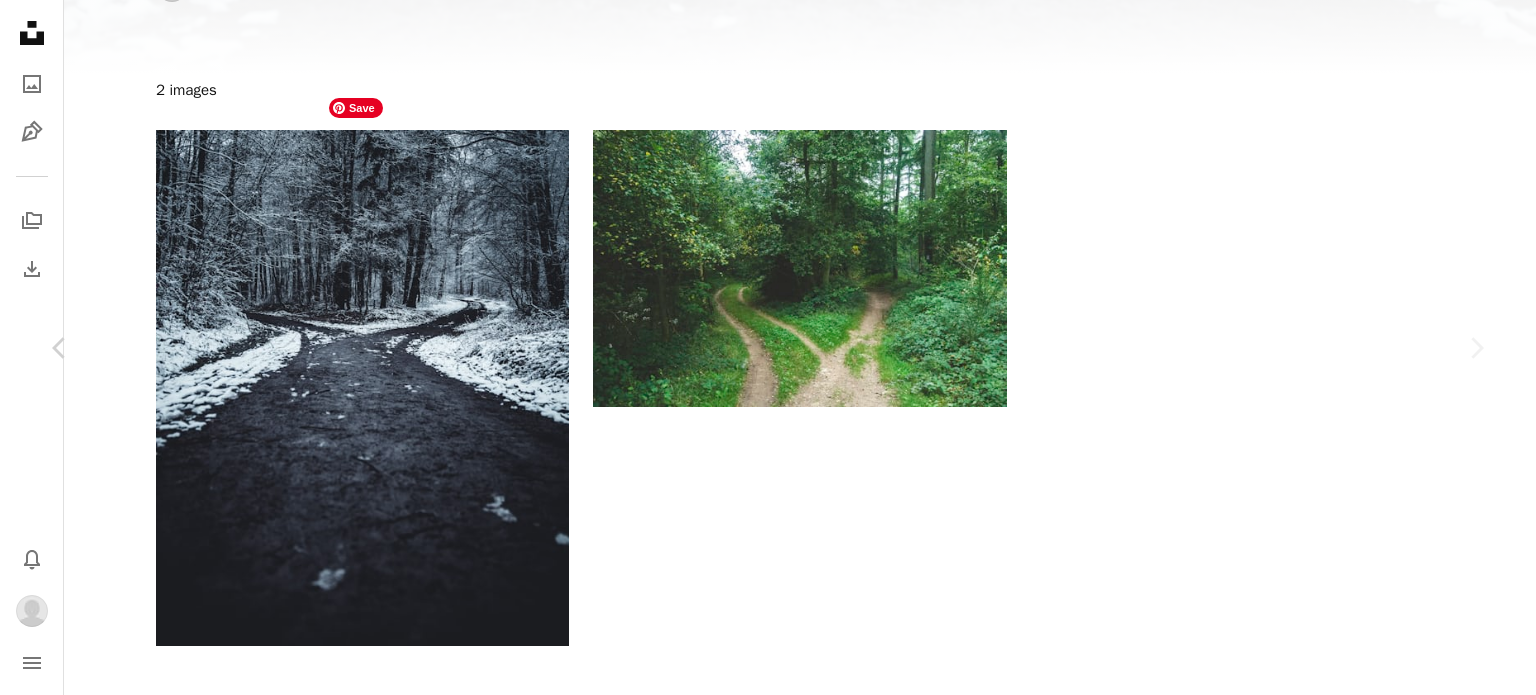 scroll, scrollTop: 0, scrollLeft: 0, axis: both 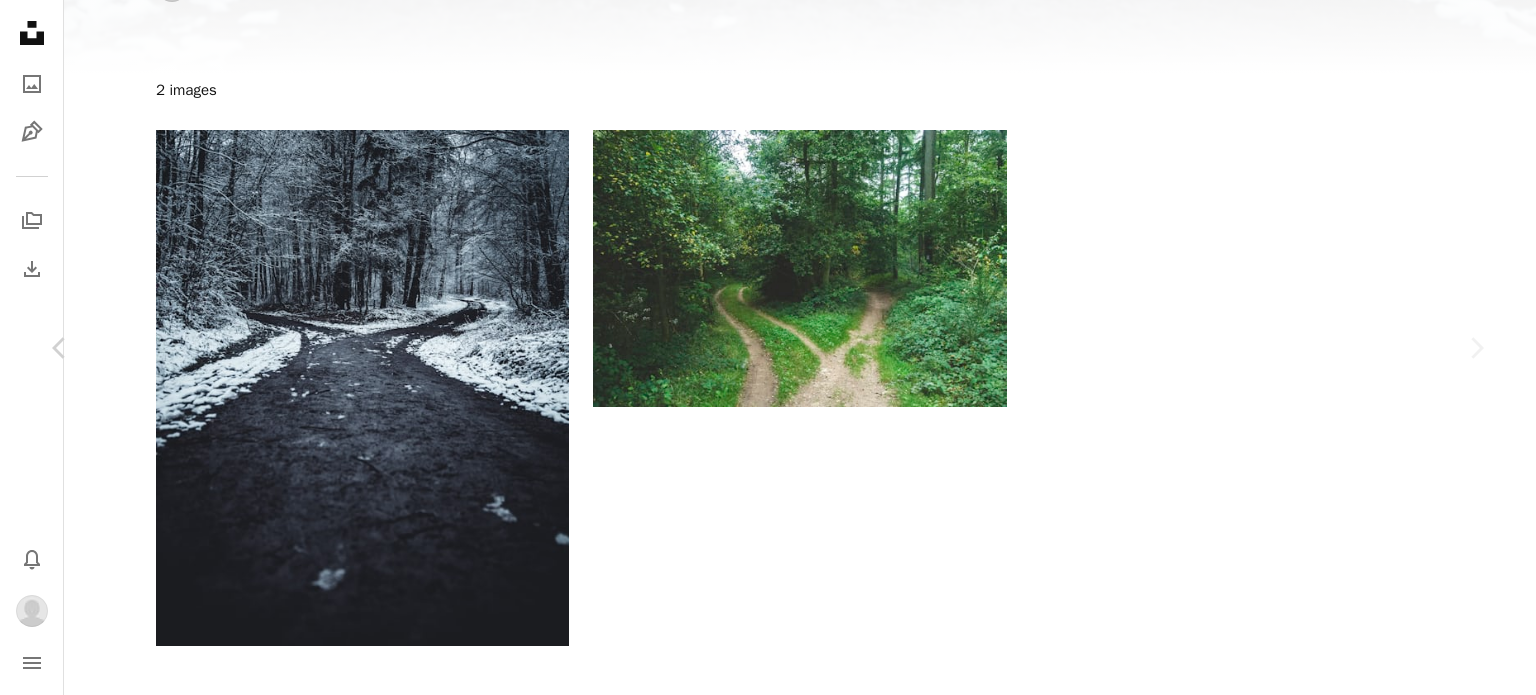 click on "A plus sign" 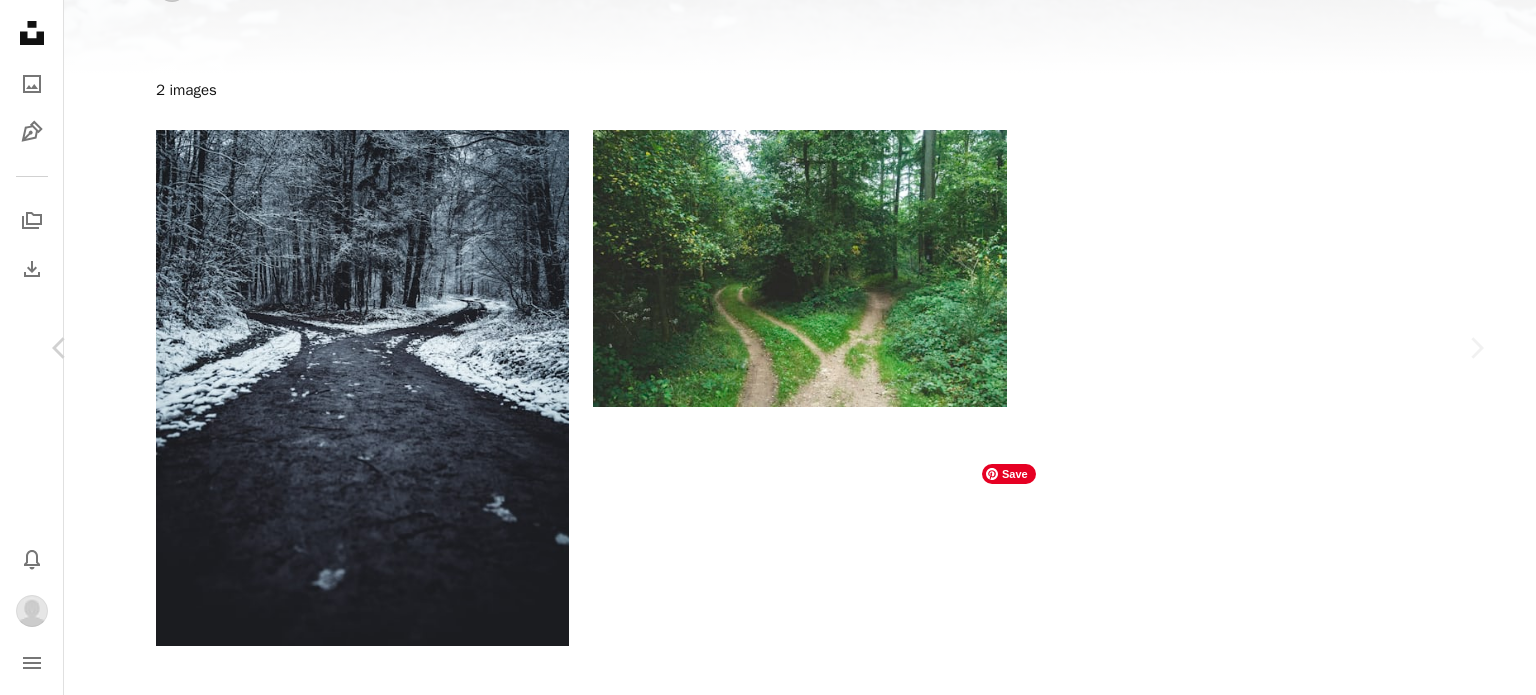 scroll, scrollTop: 17560, scrollLeft: 0, axis: vertical 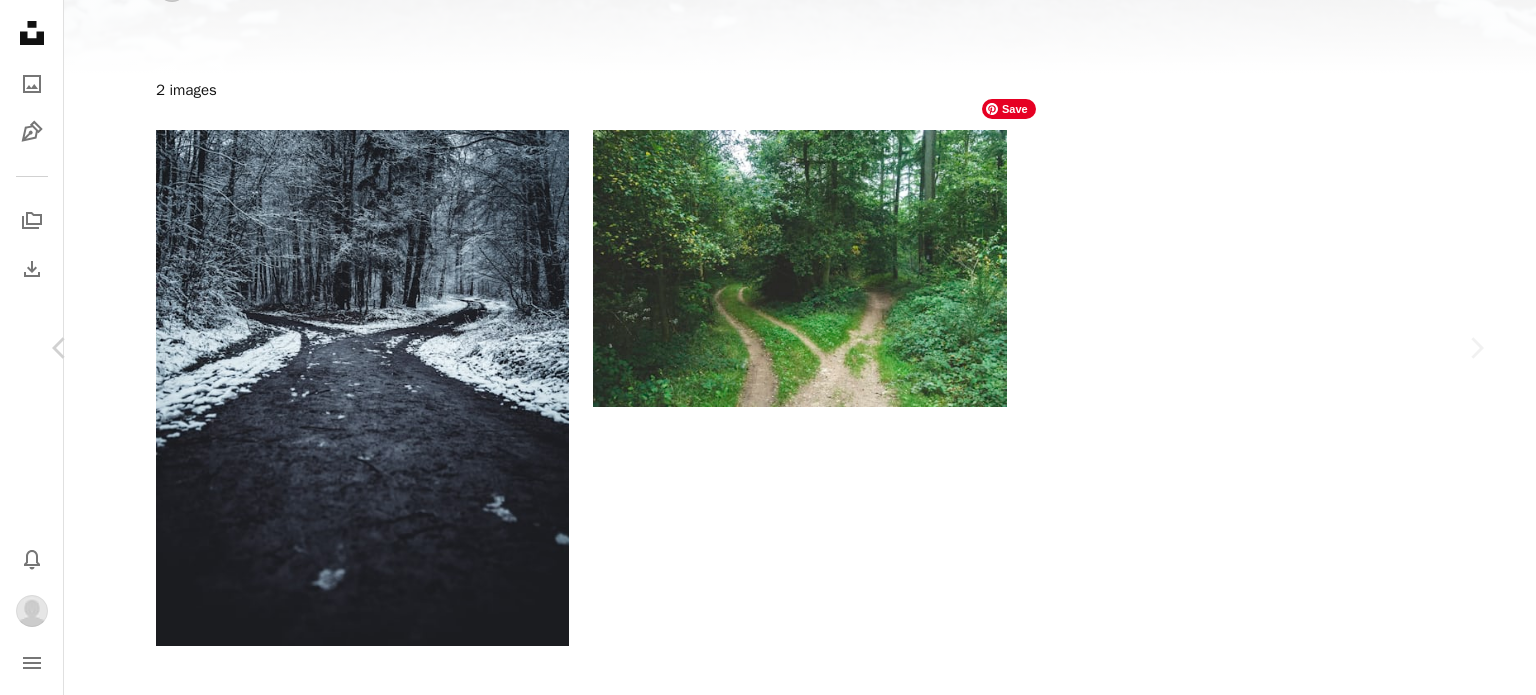 click at bounding box center [1179, 1632] 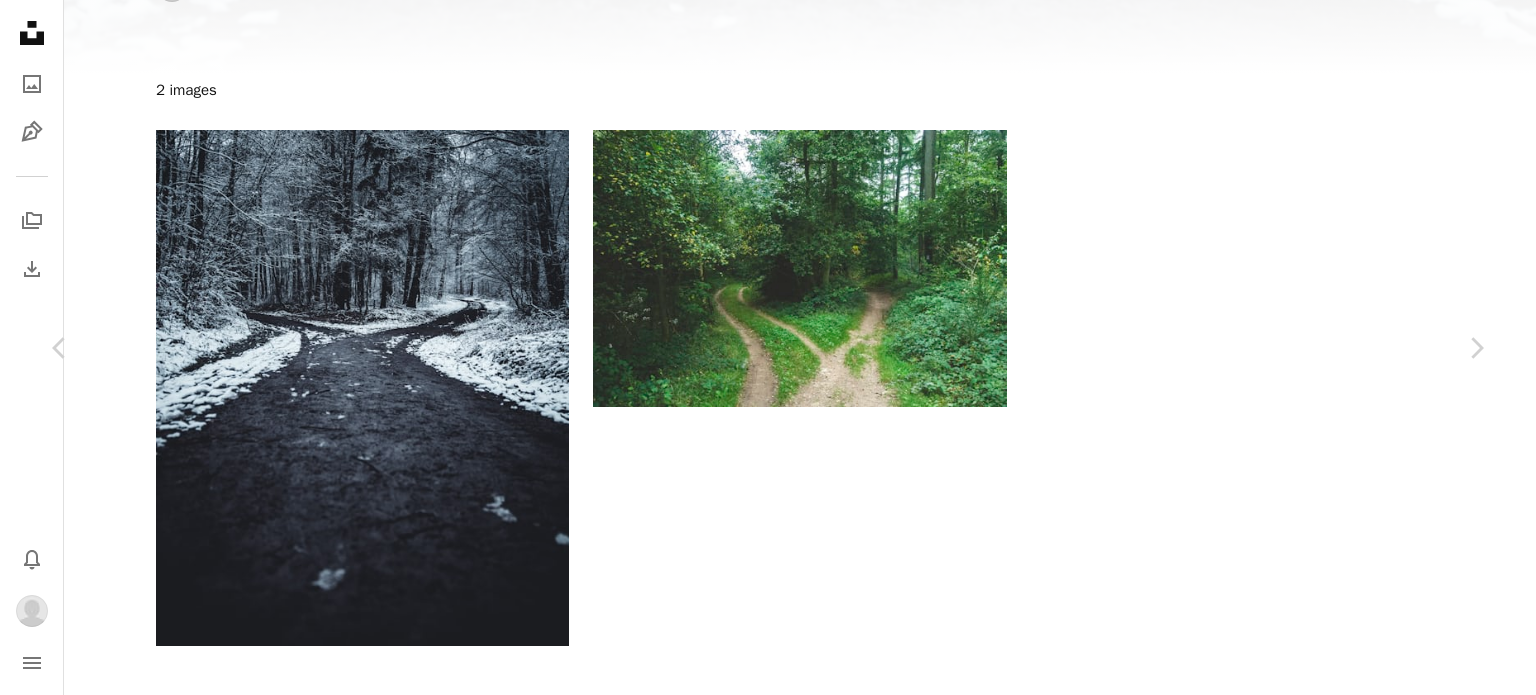 scroll, scrollTop: 0, scrollLeft: 0, axis: both 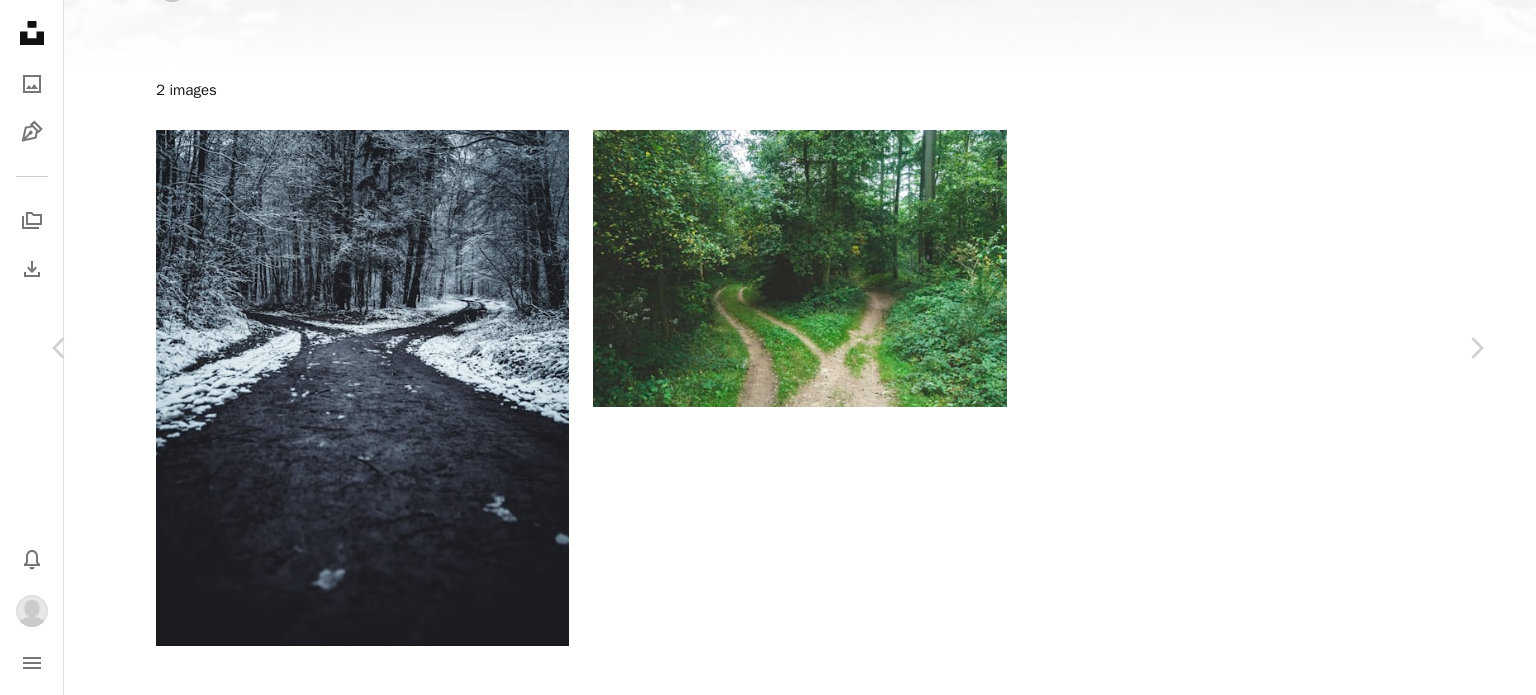 click on "An X shape" at bounding box center (20, 20) 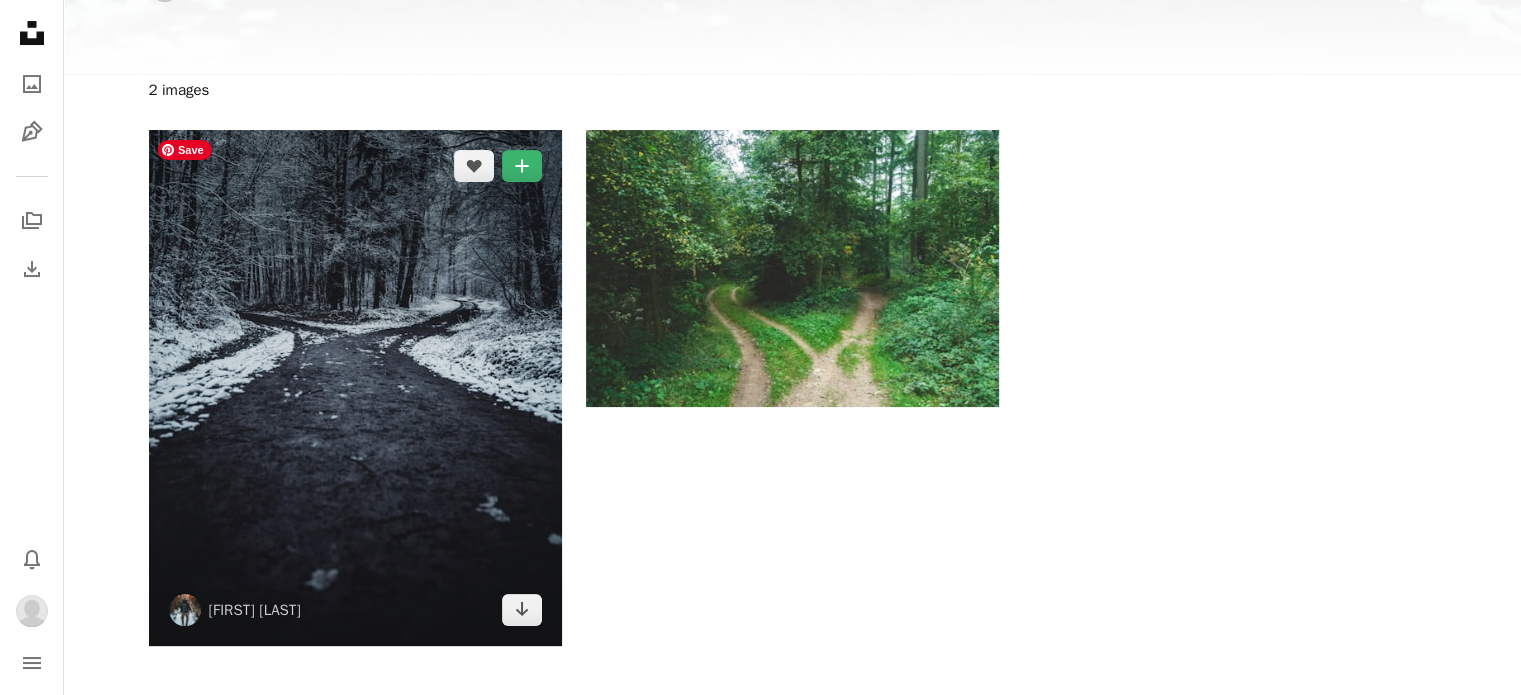 click at bounding box center [355, 388] 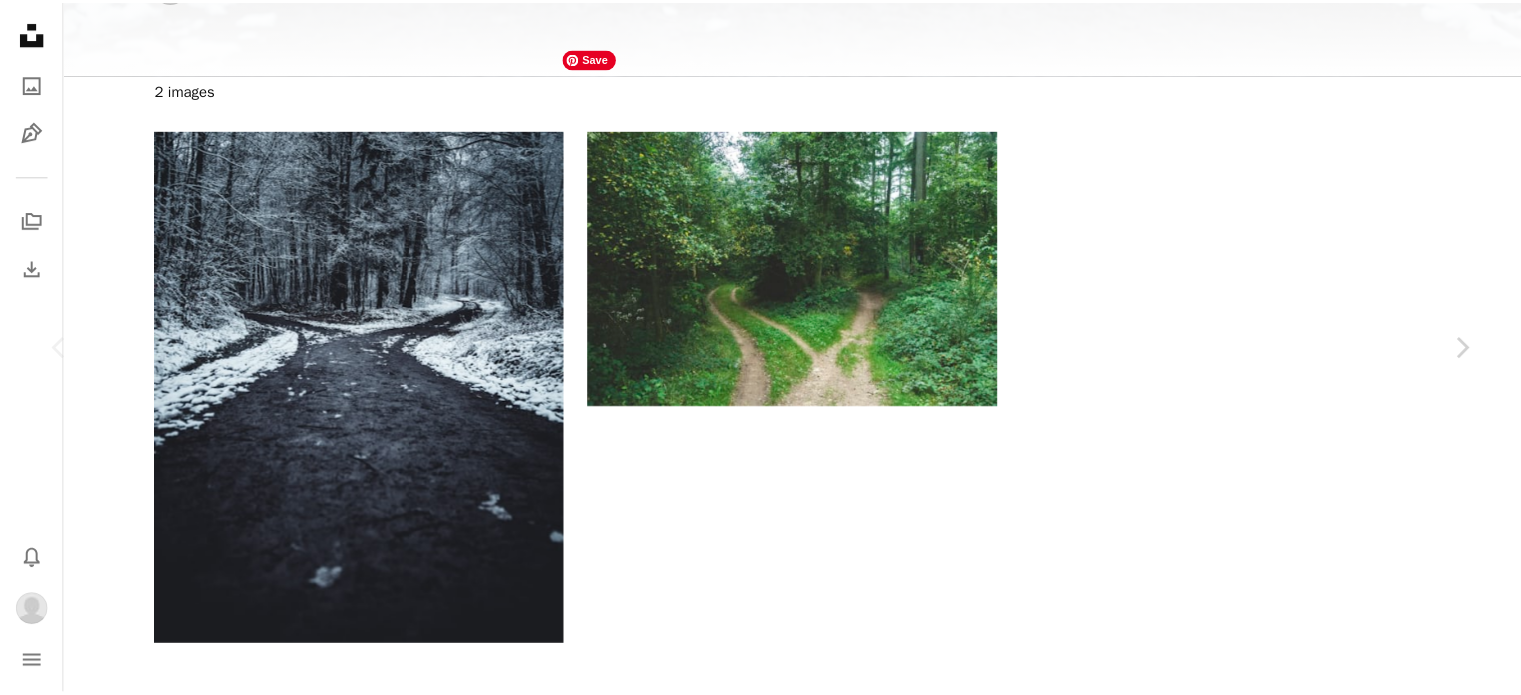 scroll, scrollTop: 2800, scrollLeft: 0, axis: vertical 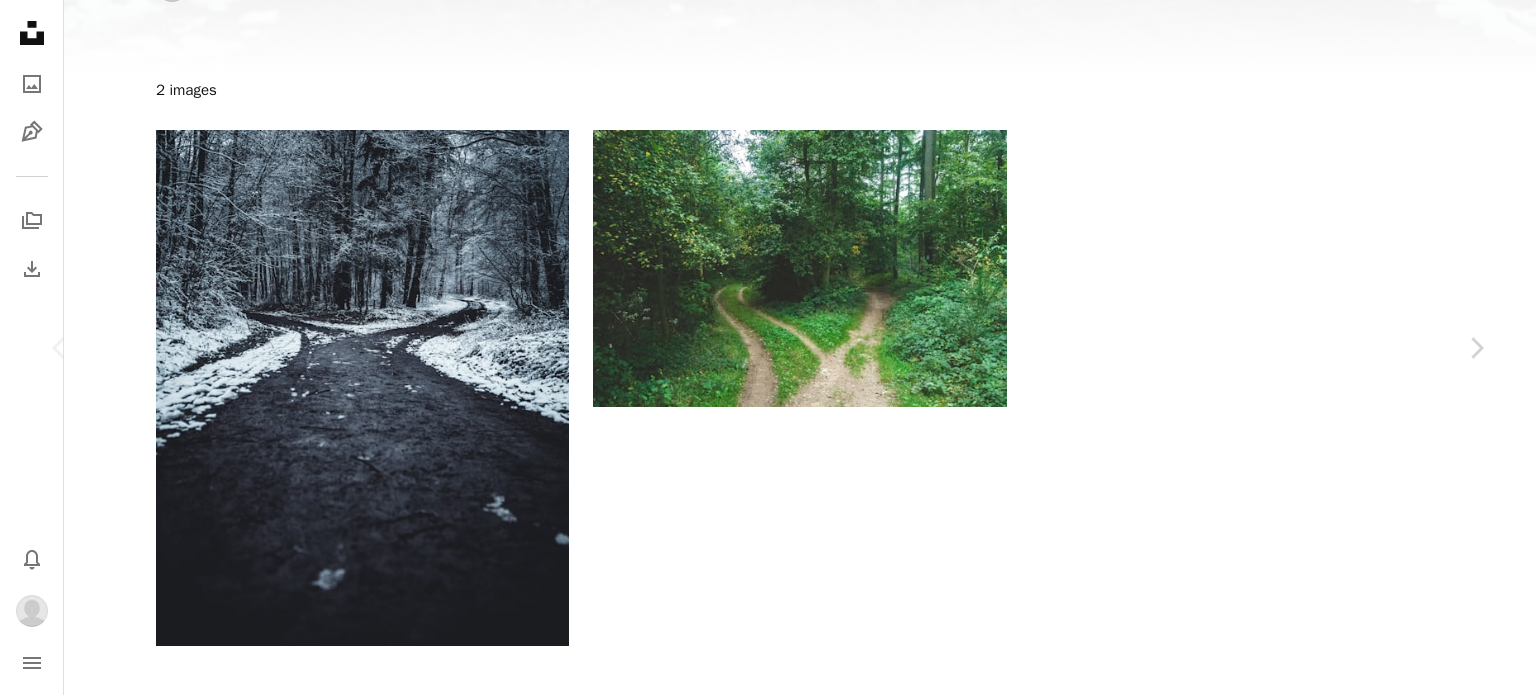 click on "An X shape" at bounding box center [20, 20] 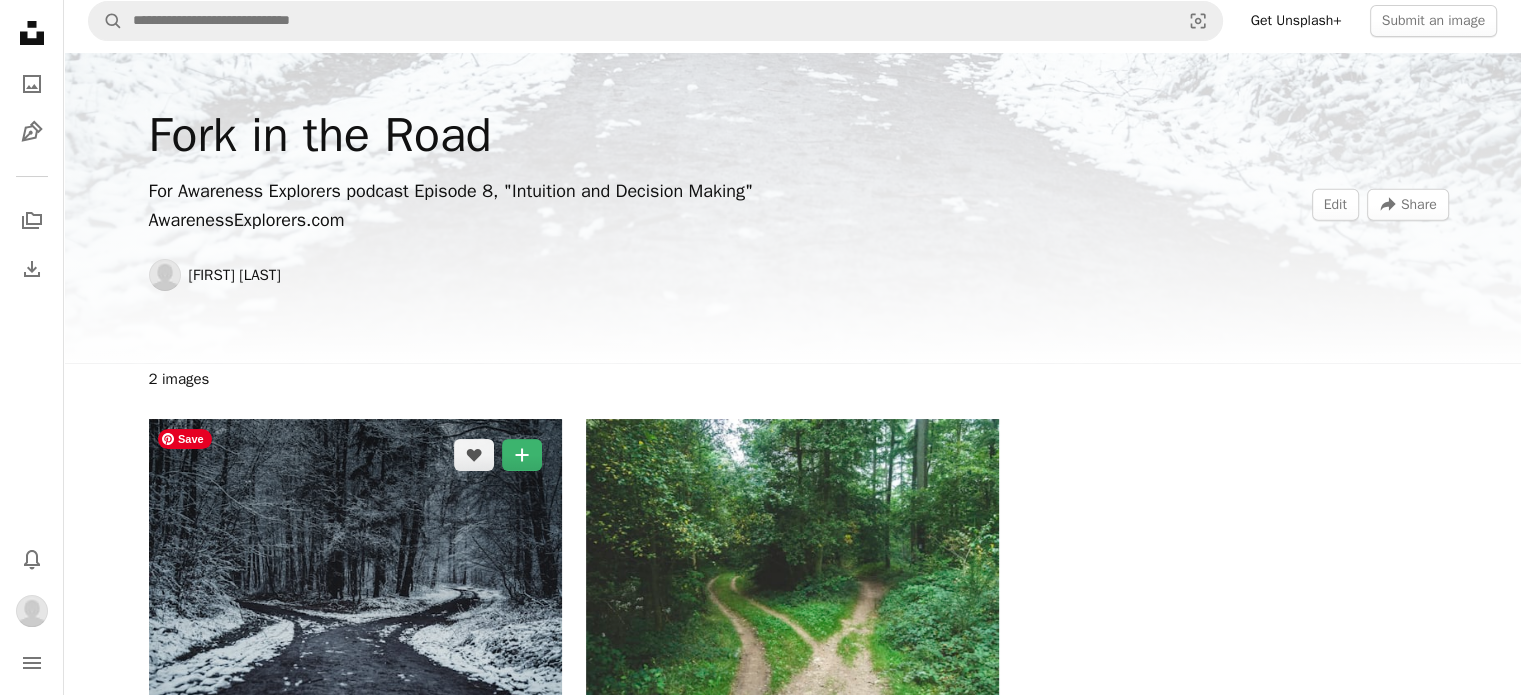 scroll, scrollTop: 0, scrollLeft: 0, axis: both 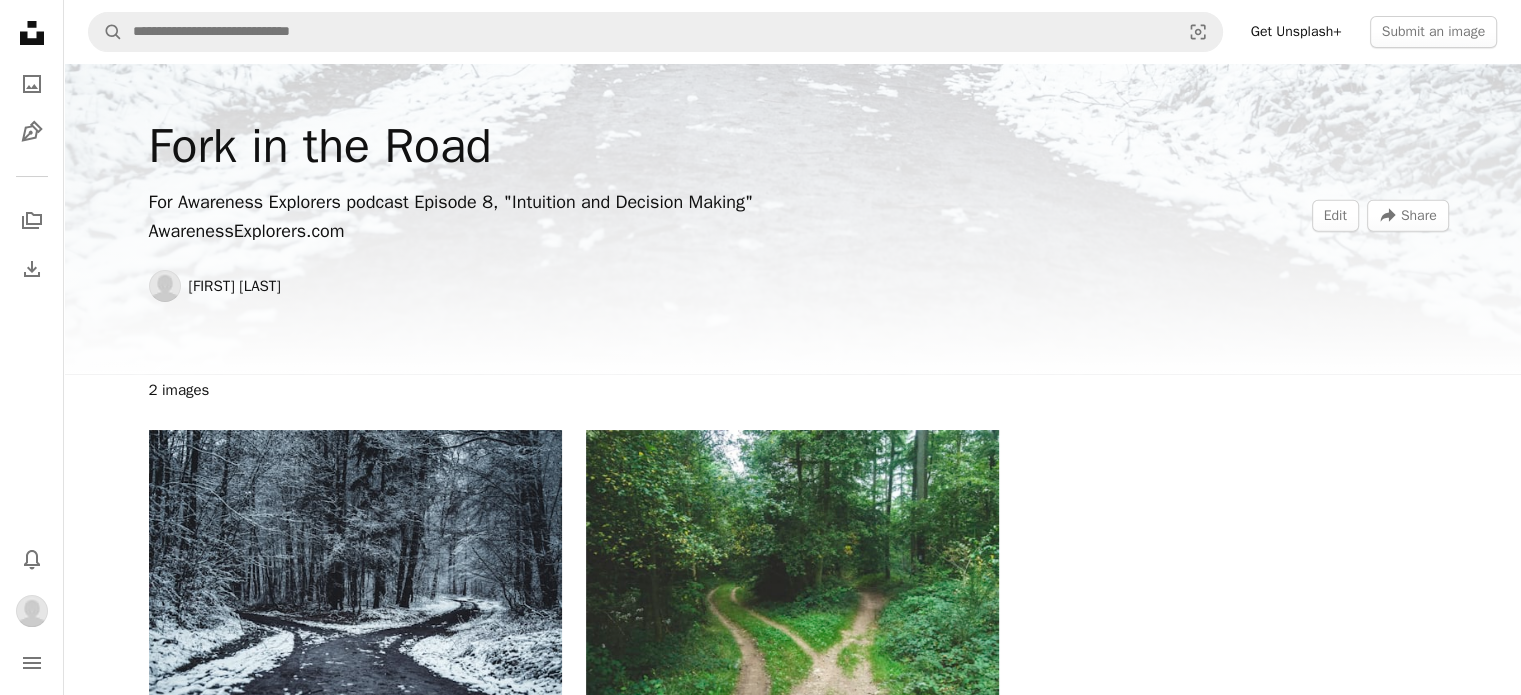 drag, startPoint x: 521, startPoint y: 148, endPoint x: 112, endPoint y: 154, distance: 409.044 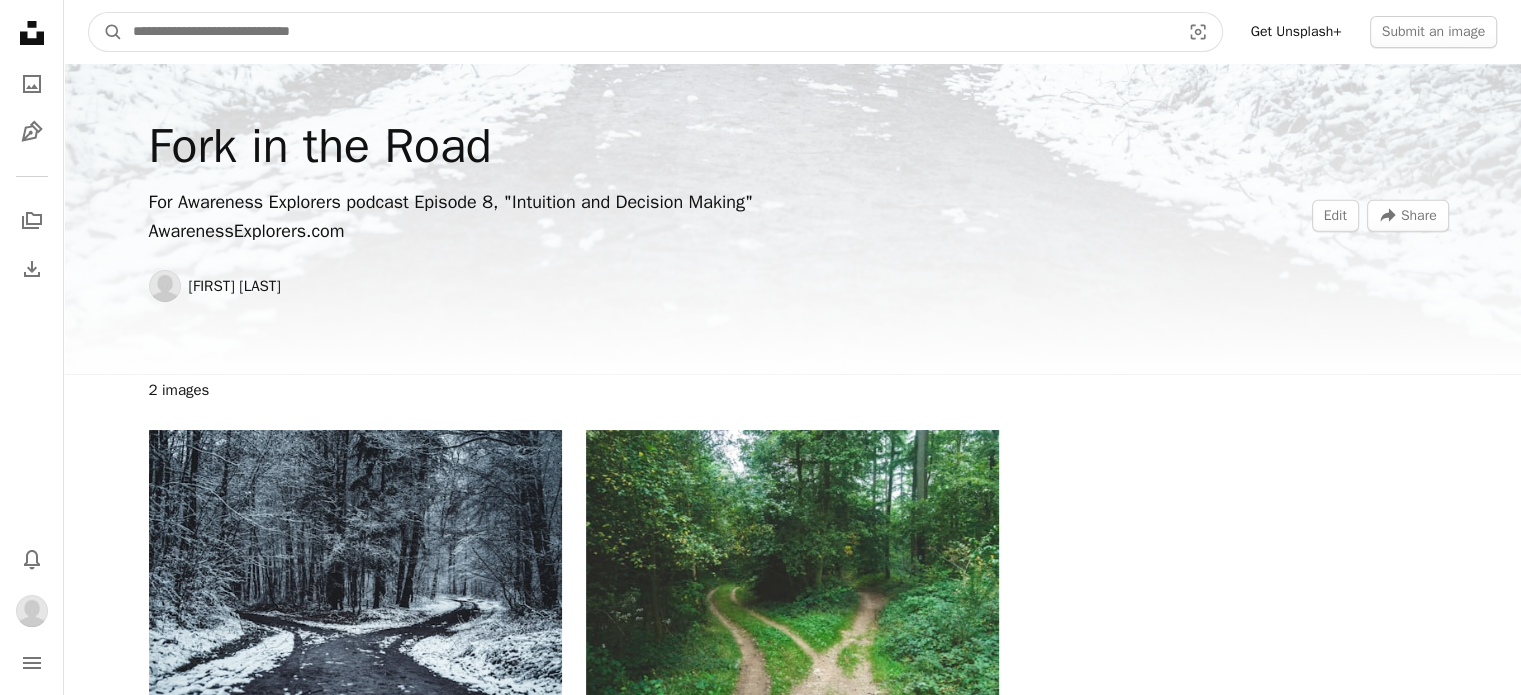 click at bounding box center (648, 32) 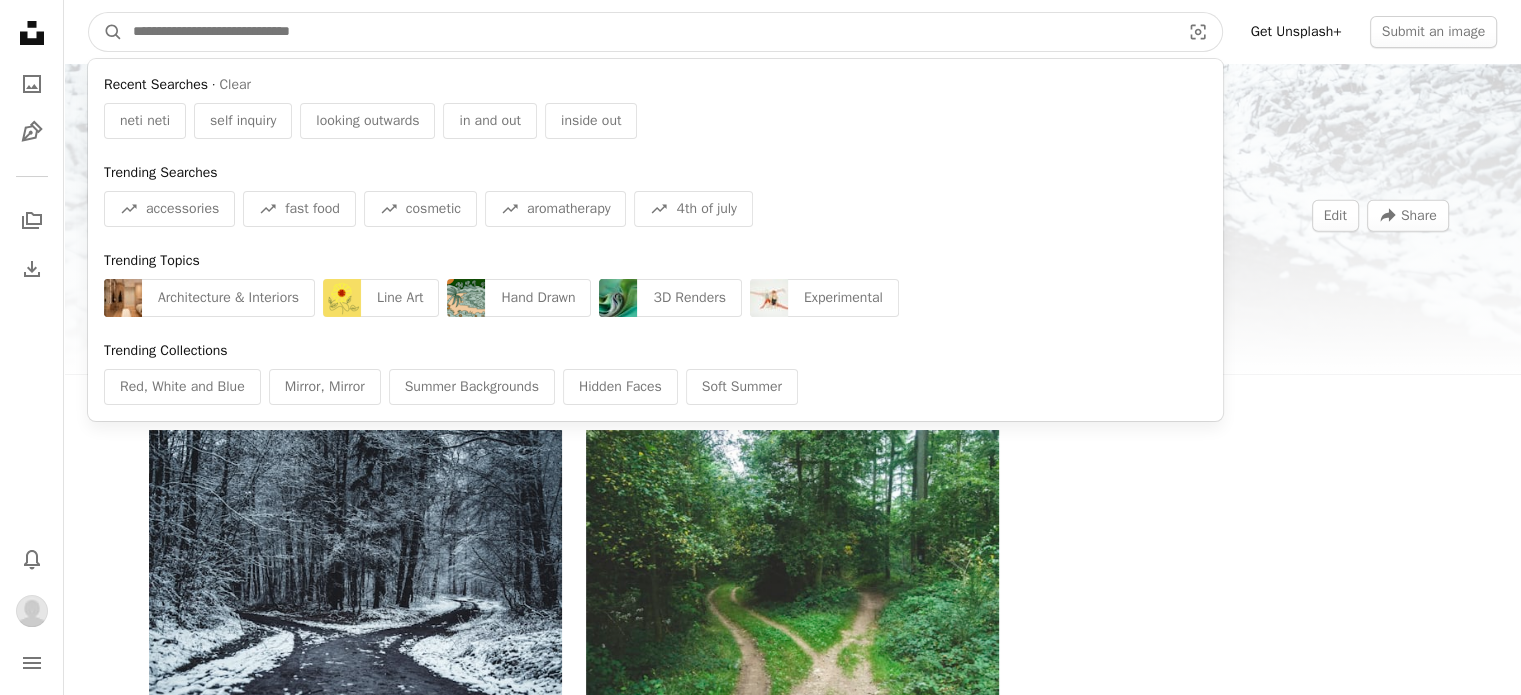 paste on "**********" 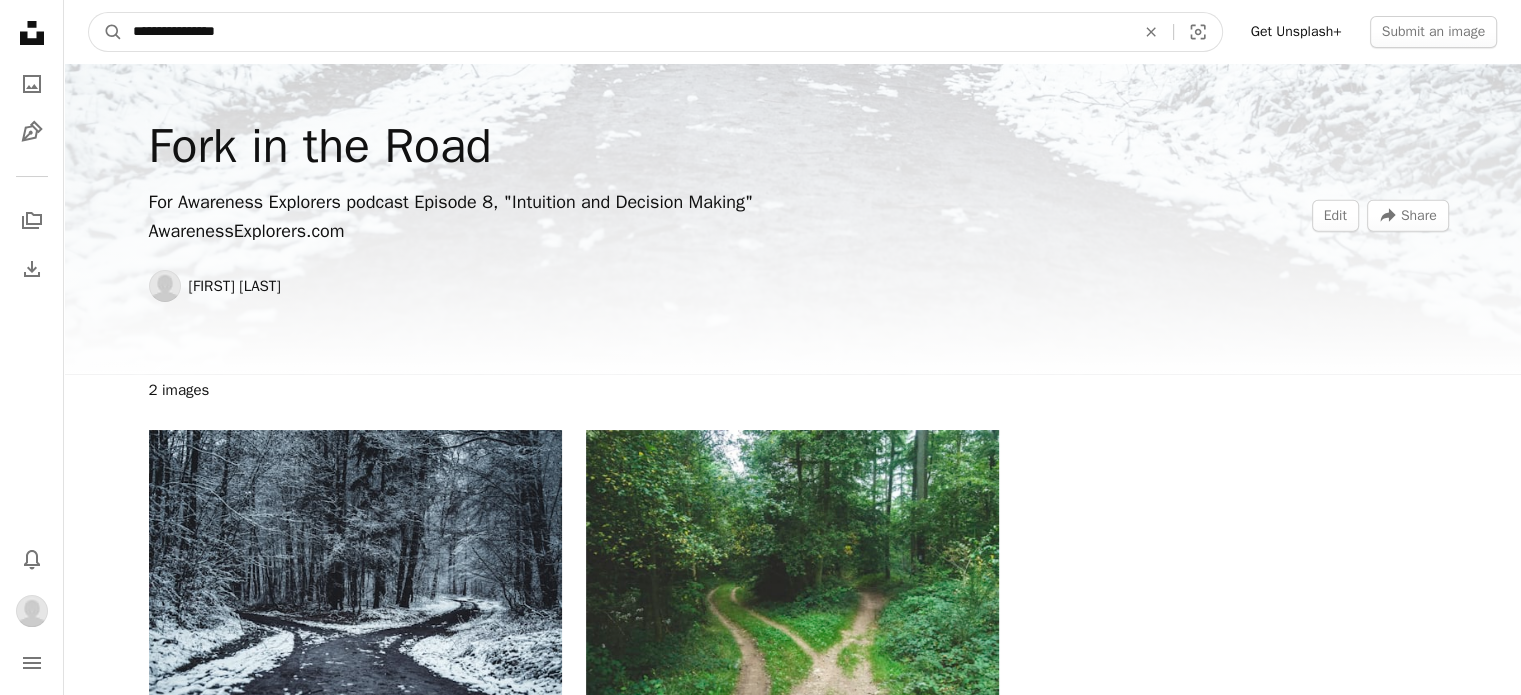 type on "**********" 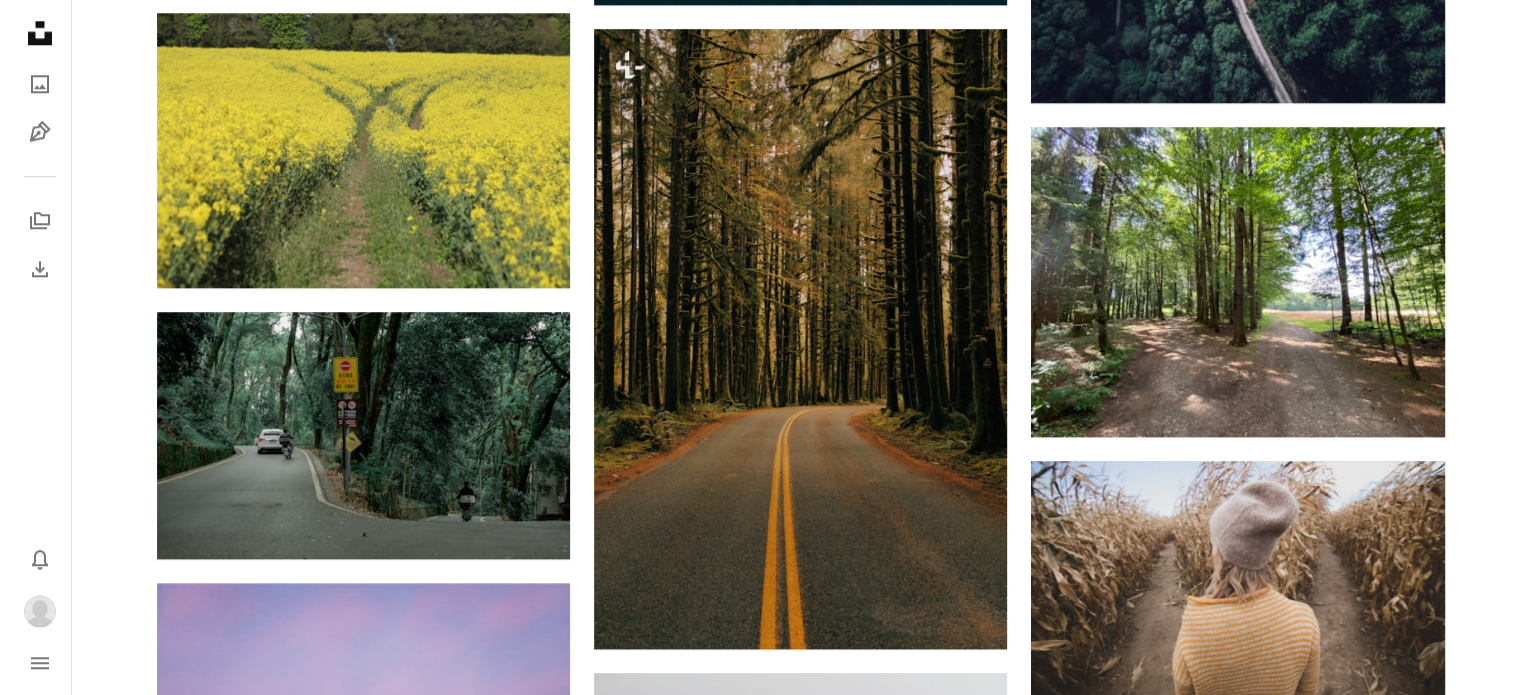 scroll, scrollTop: 2100, scrollLeft: 0, axis: vertical 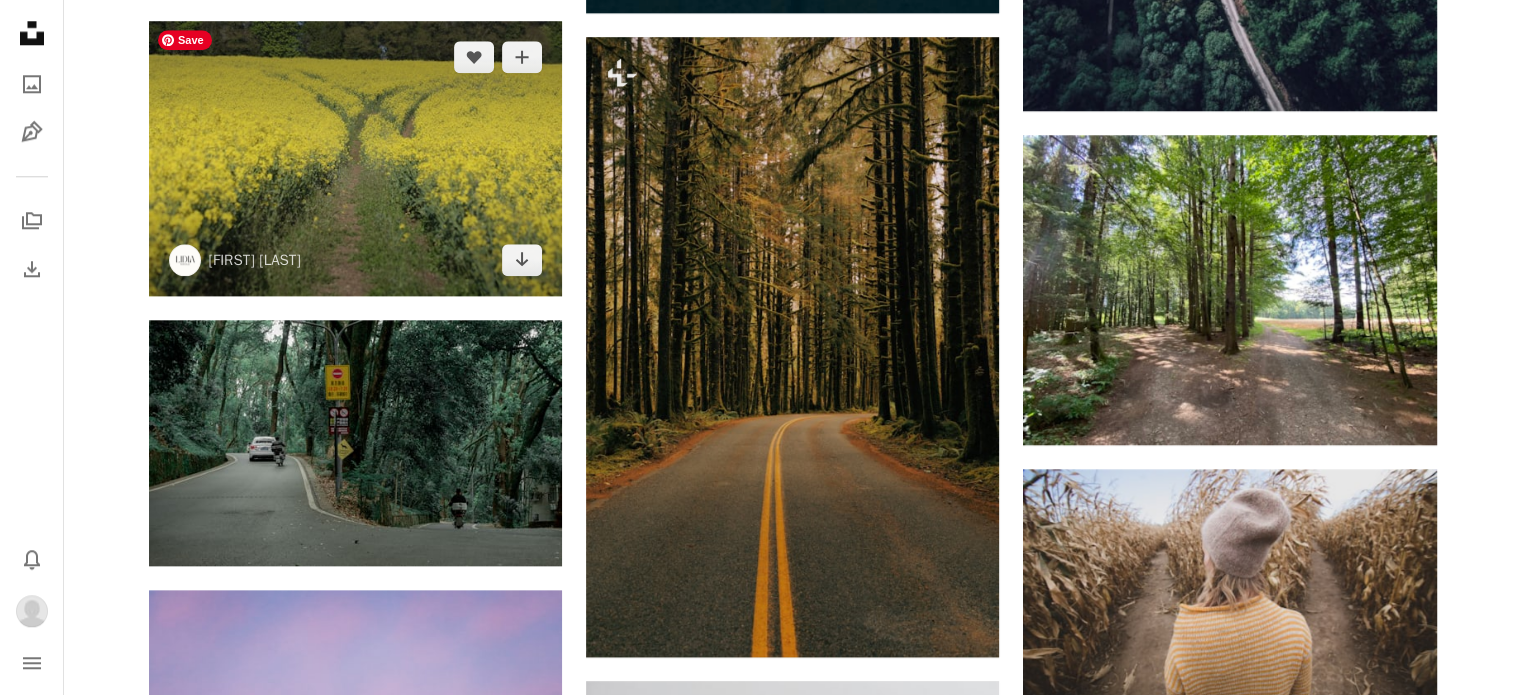 click at bounding box center (355, 158) 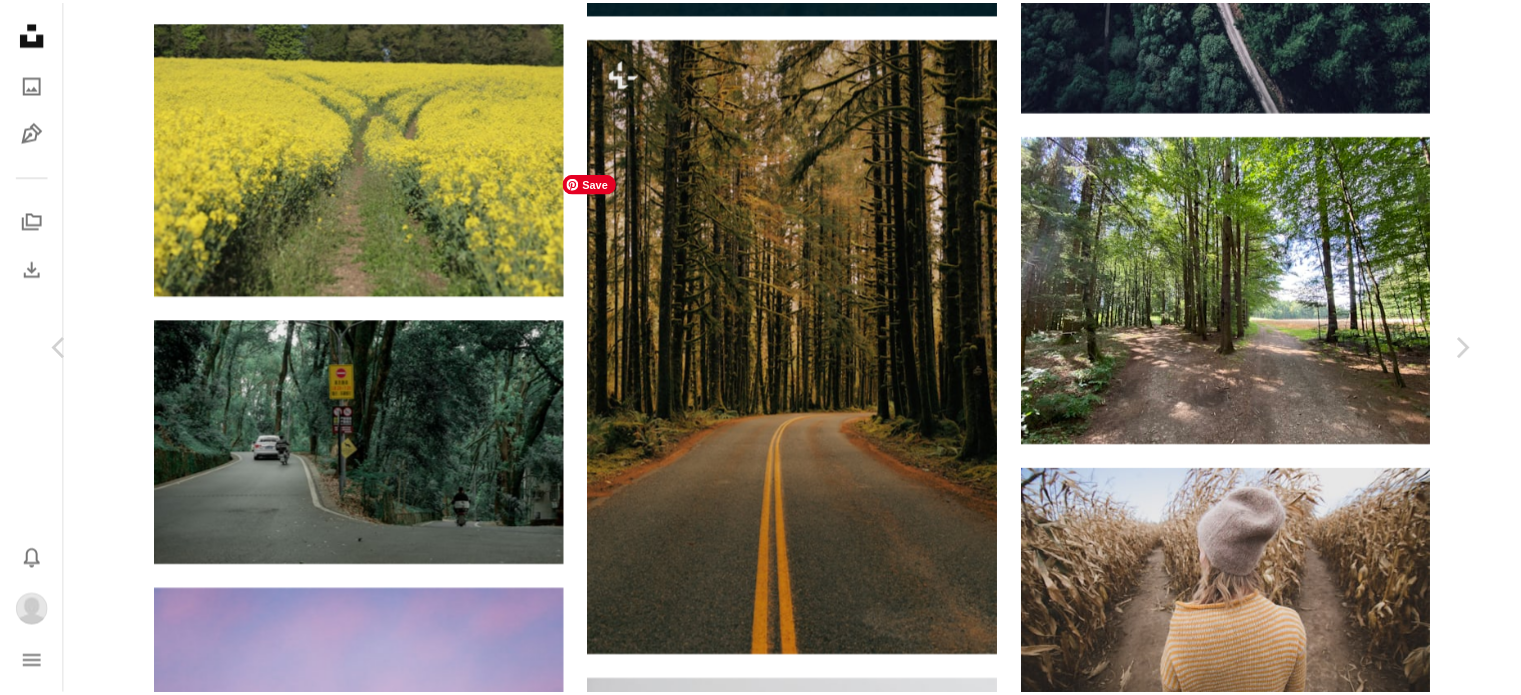 scroll, scrollTop: 6025, scrollLeft: 0, axis: vertical 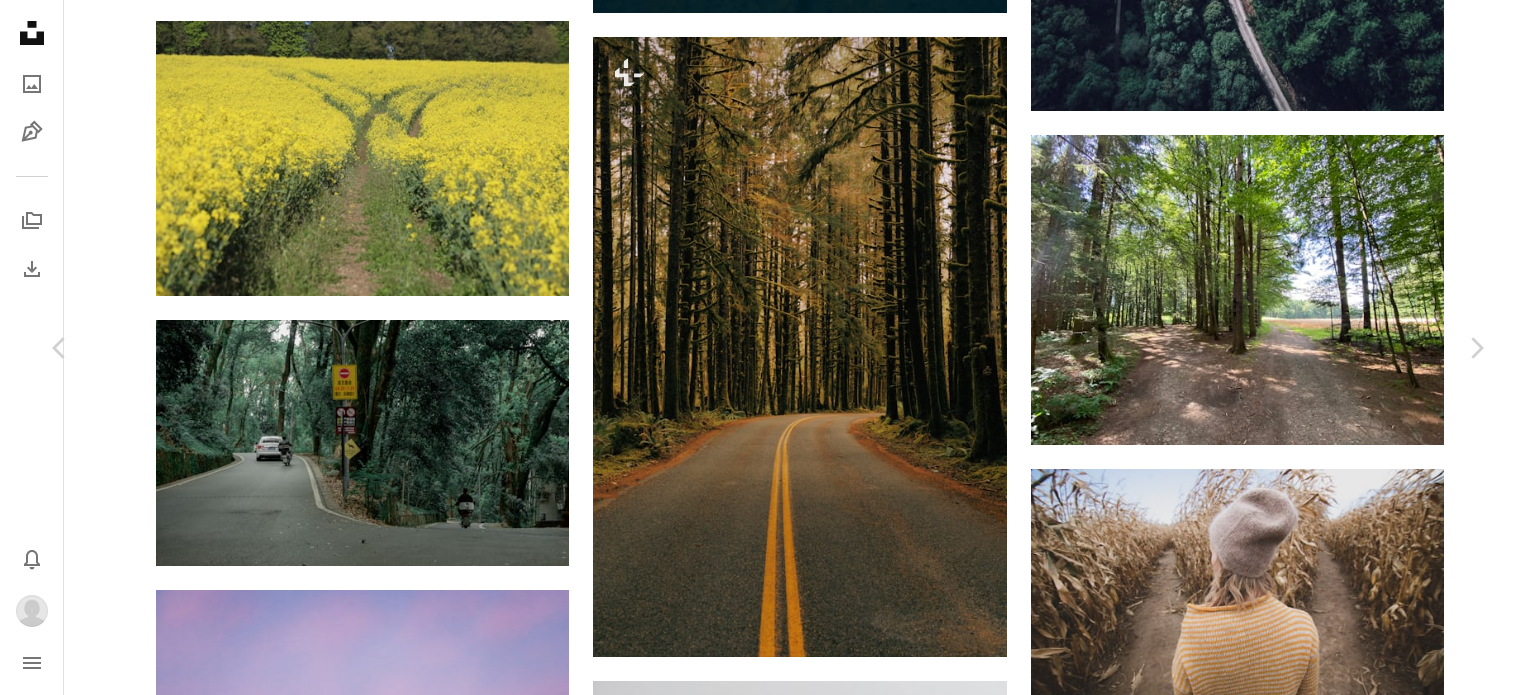 click on "An X shape" at bounding box center (20, 20) 